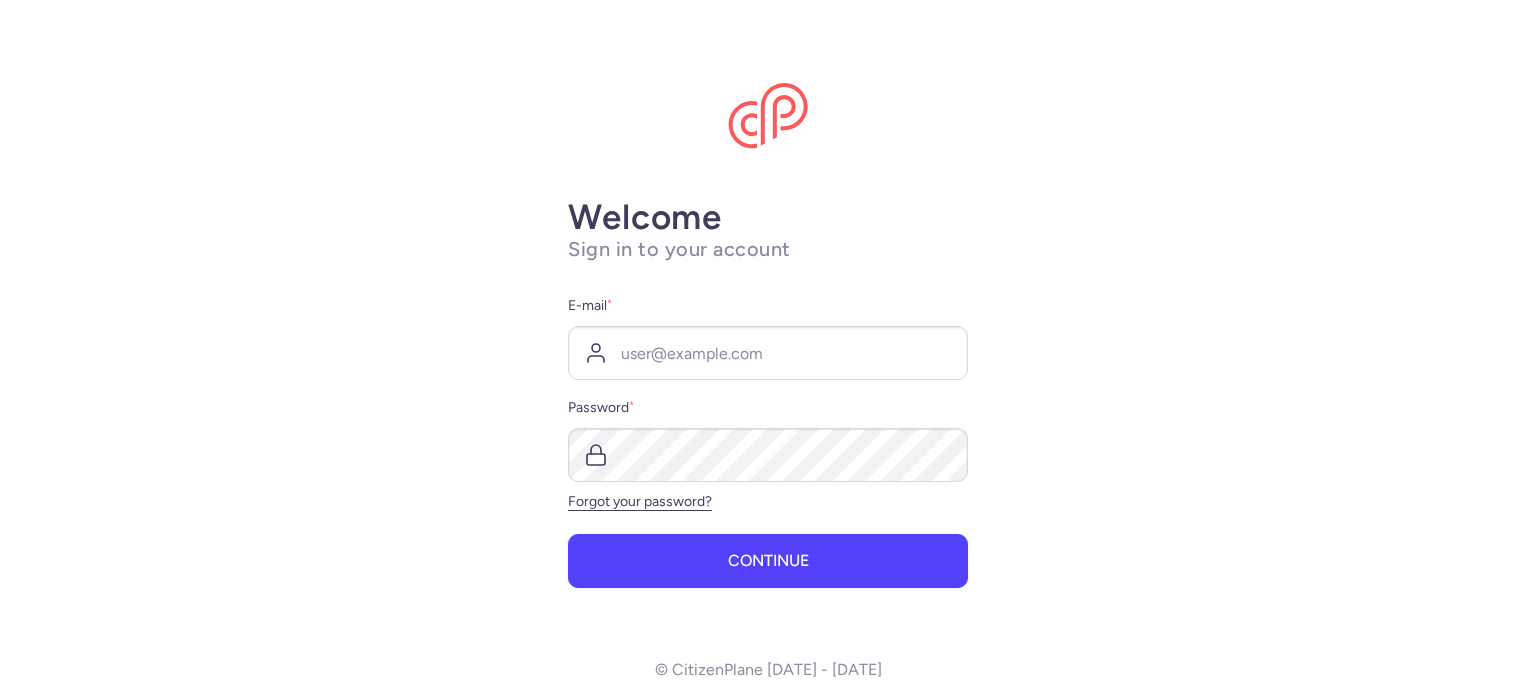 scroll, scrollTop: 0, scrollLeft: 0, axis: both 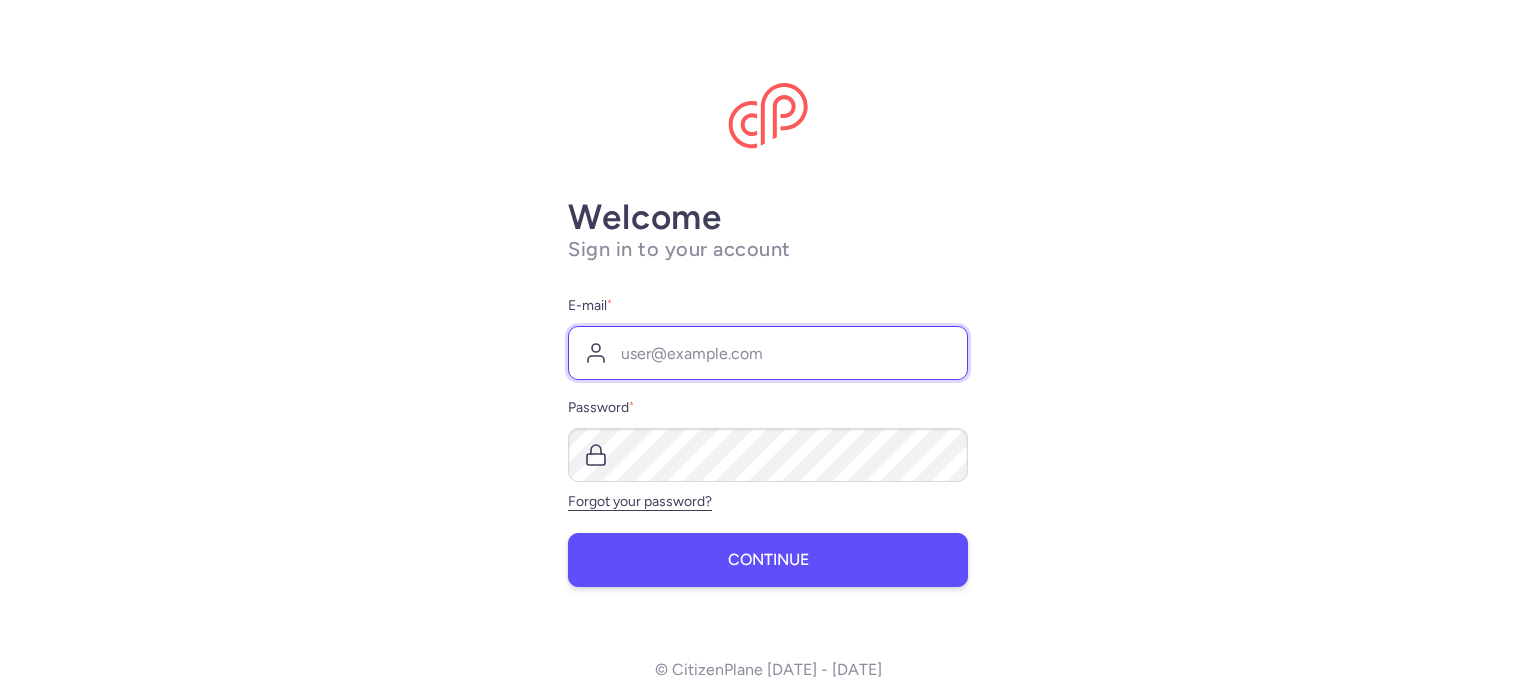 type on "[EMAIL_ADDRESS][DOMAIN_NAME]" 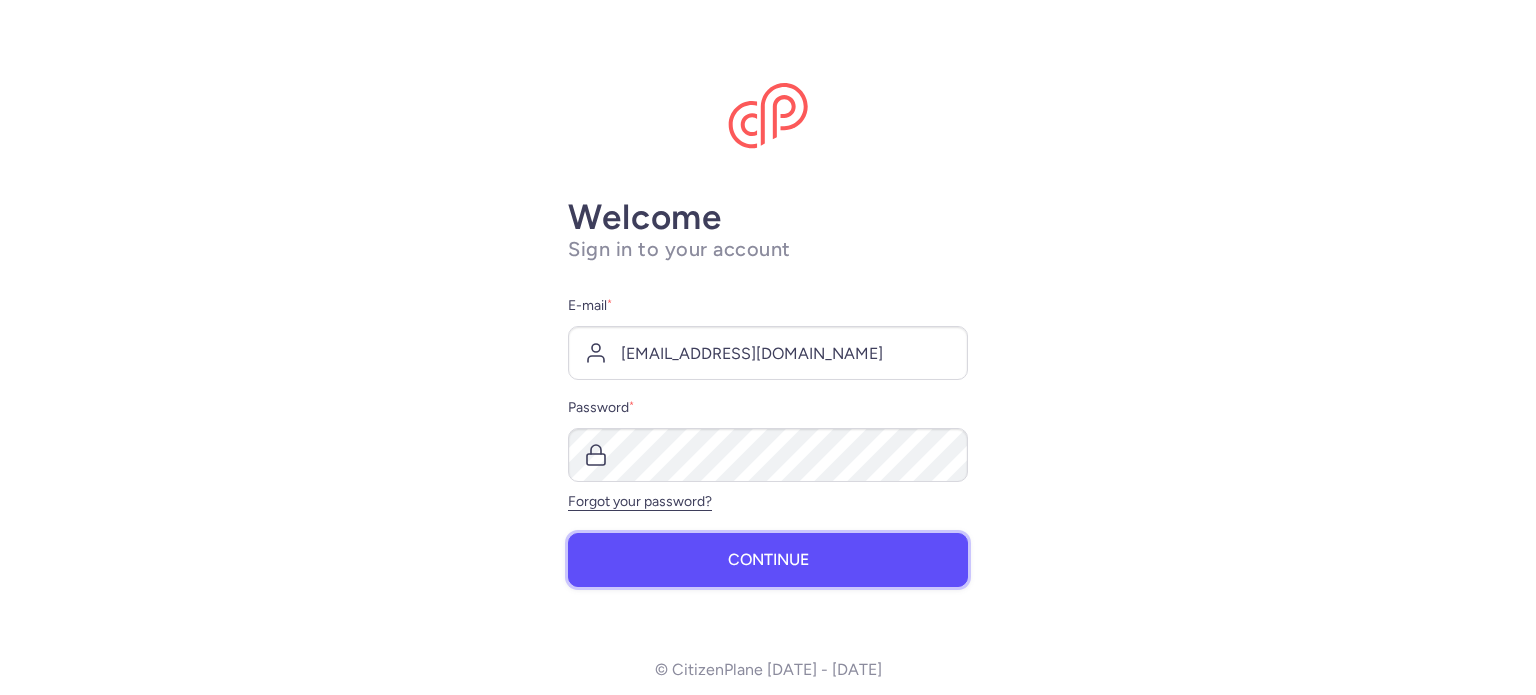 click on "Continue" at bounding box center [768, 560] 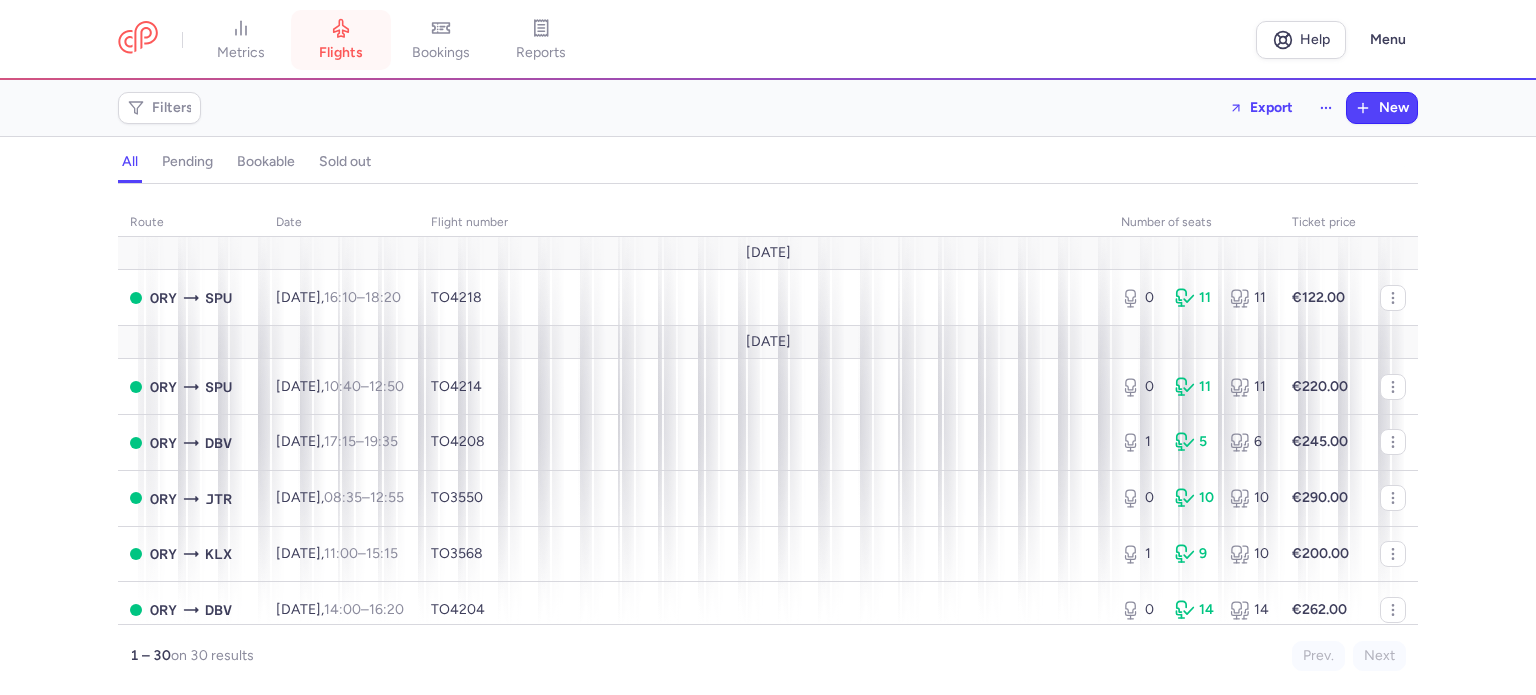 click on "flights" at bounding box center [341, 53] 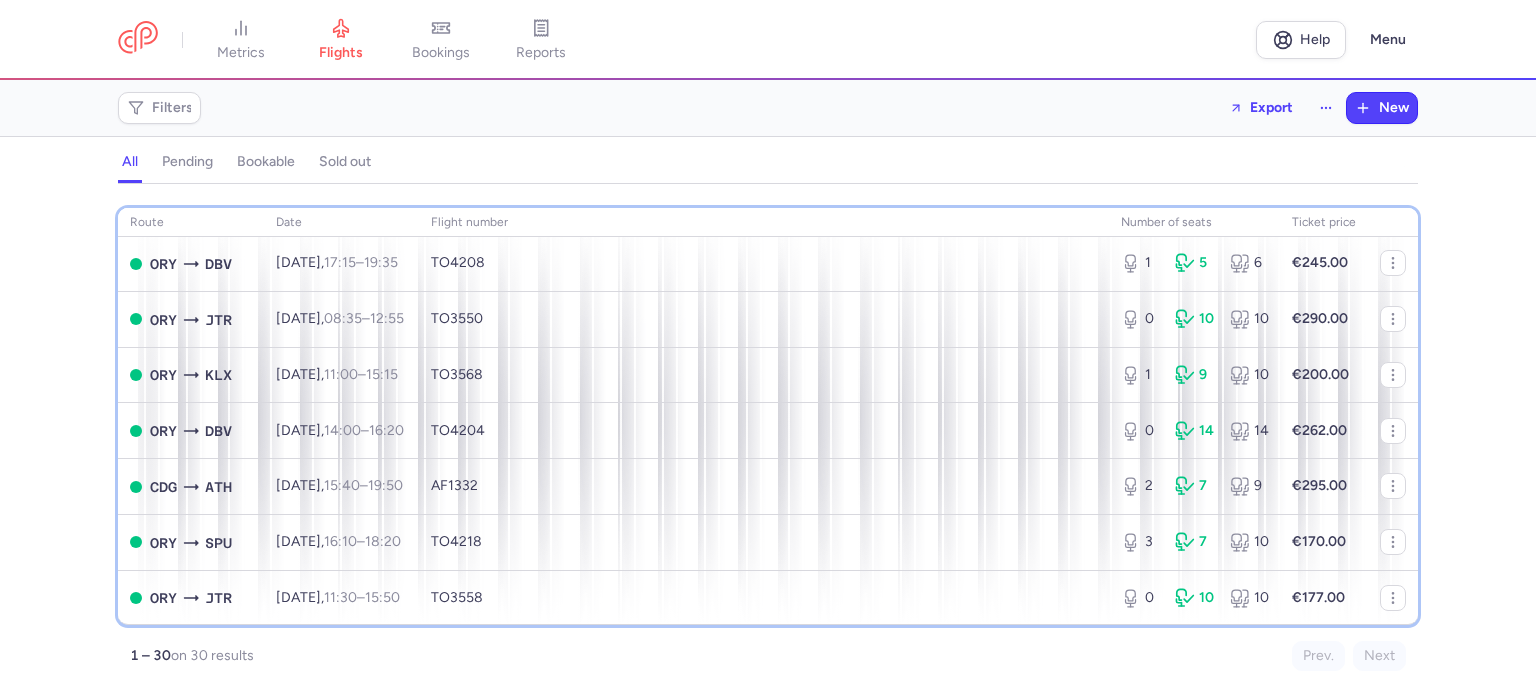 scroll, scrollTop: 187, scrollLeft: 0, axis: vertical 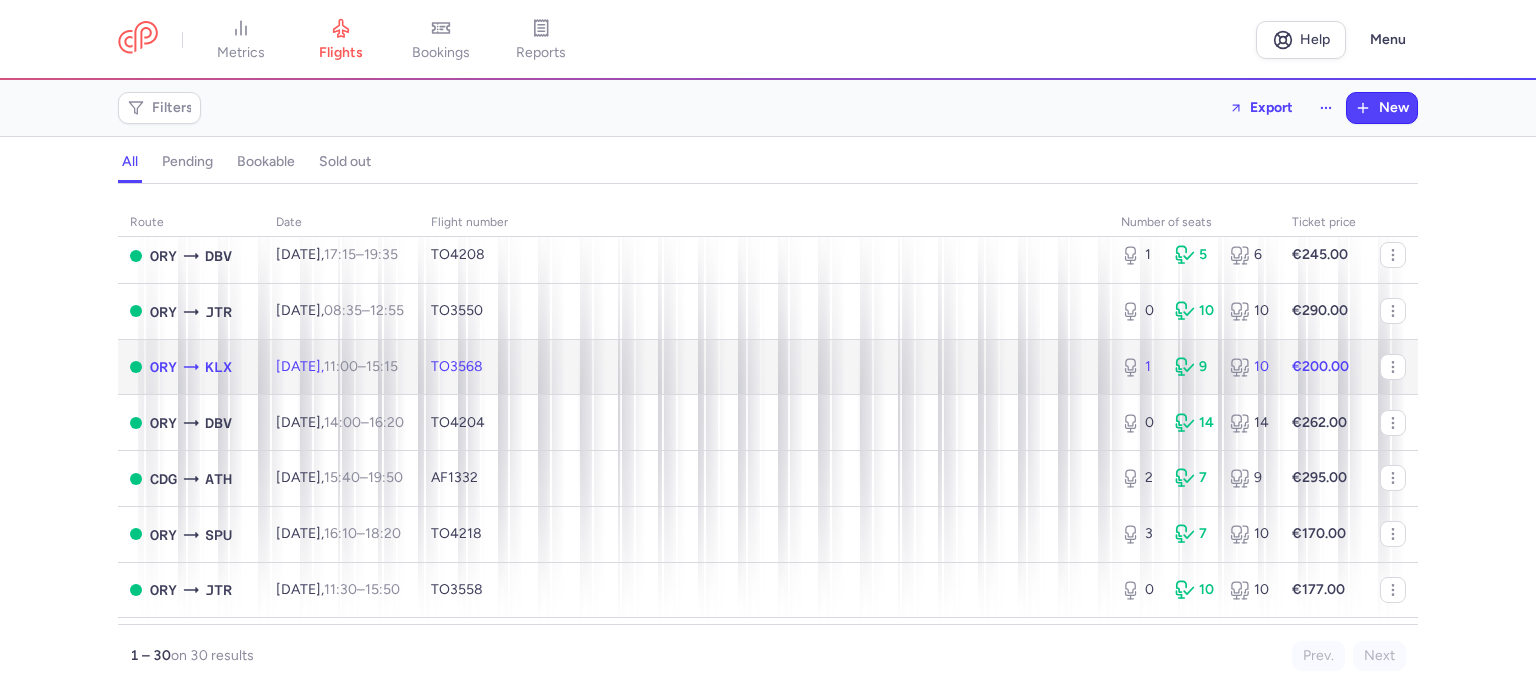 click on "TO3568" 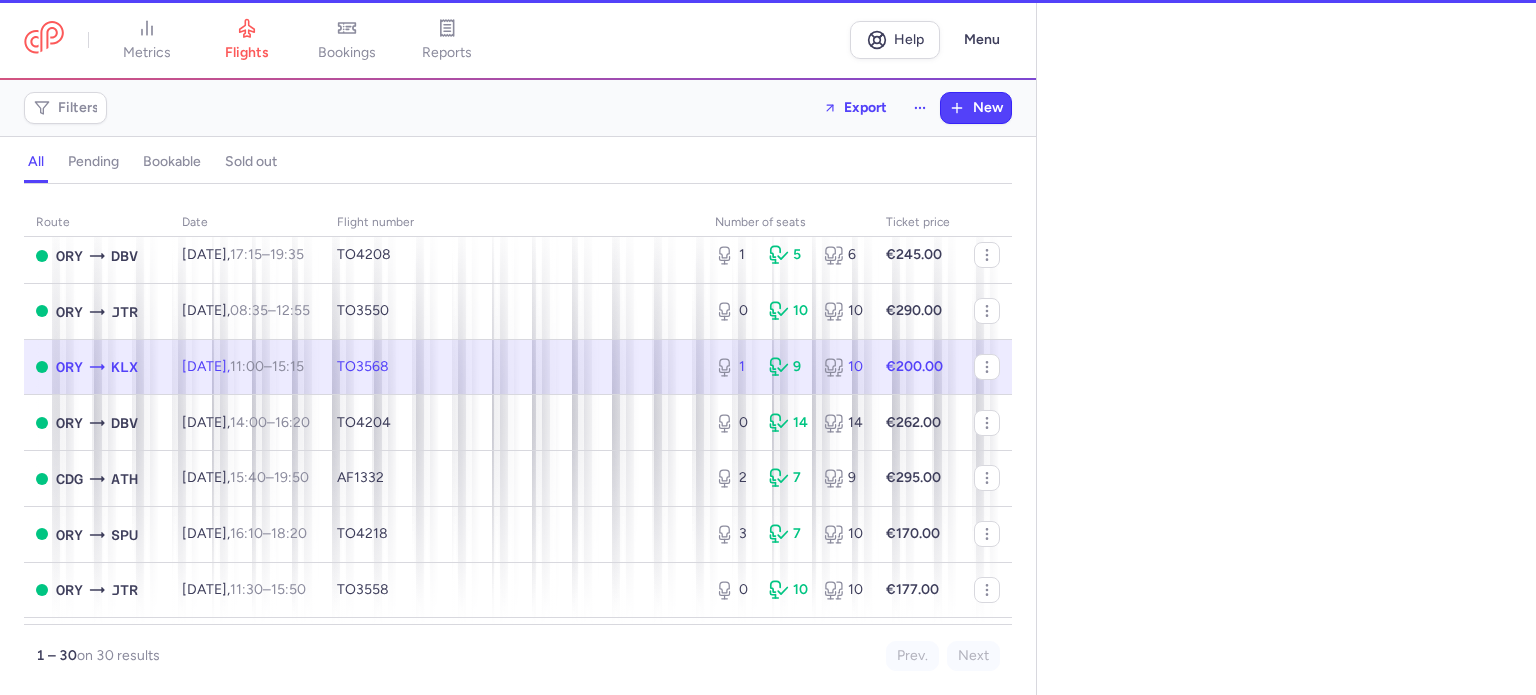 select on "days" 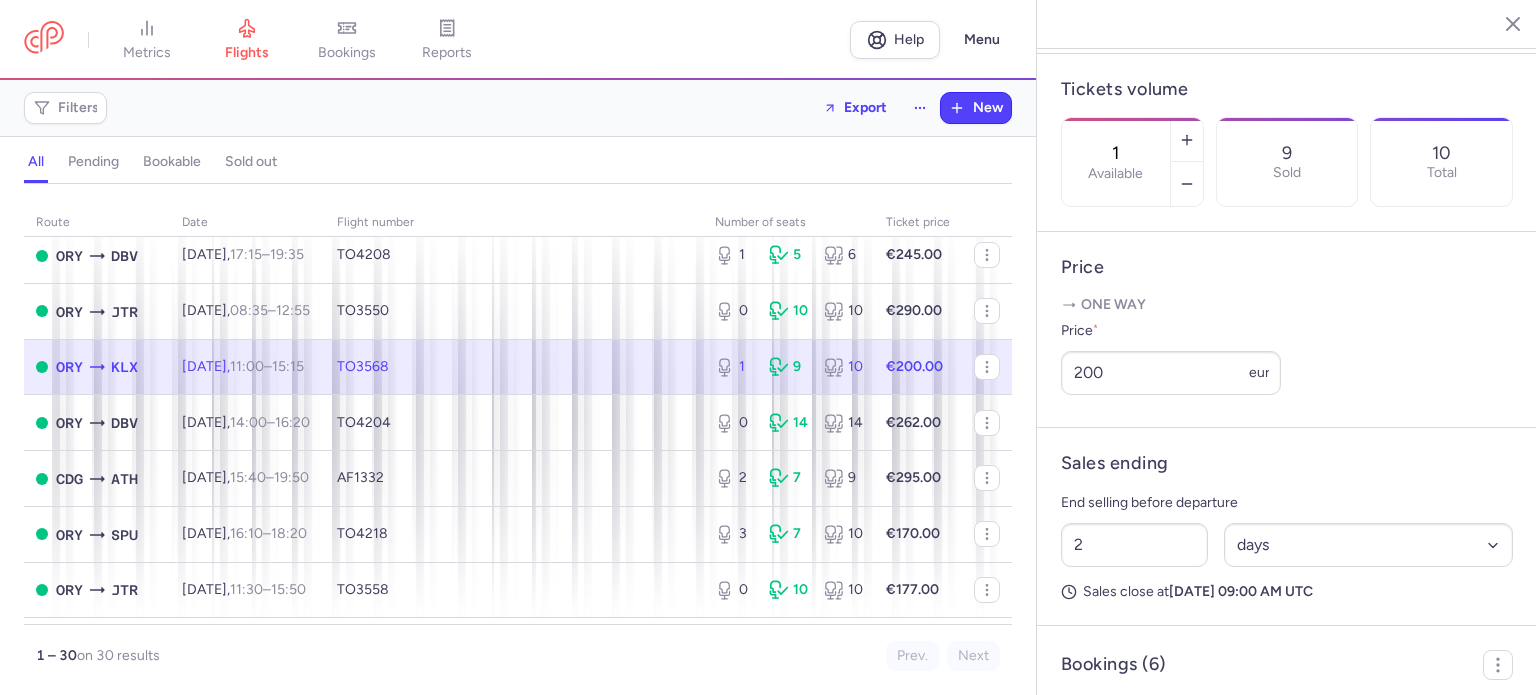 scroll, scrollTop: 586, scrollLeft: 0, axis: vertical 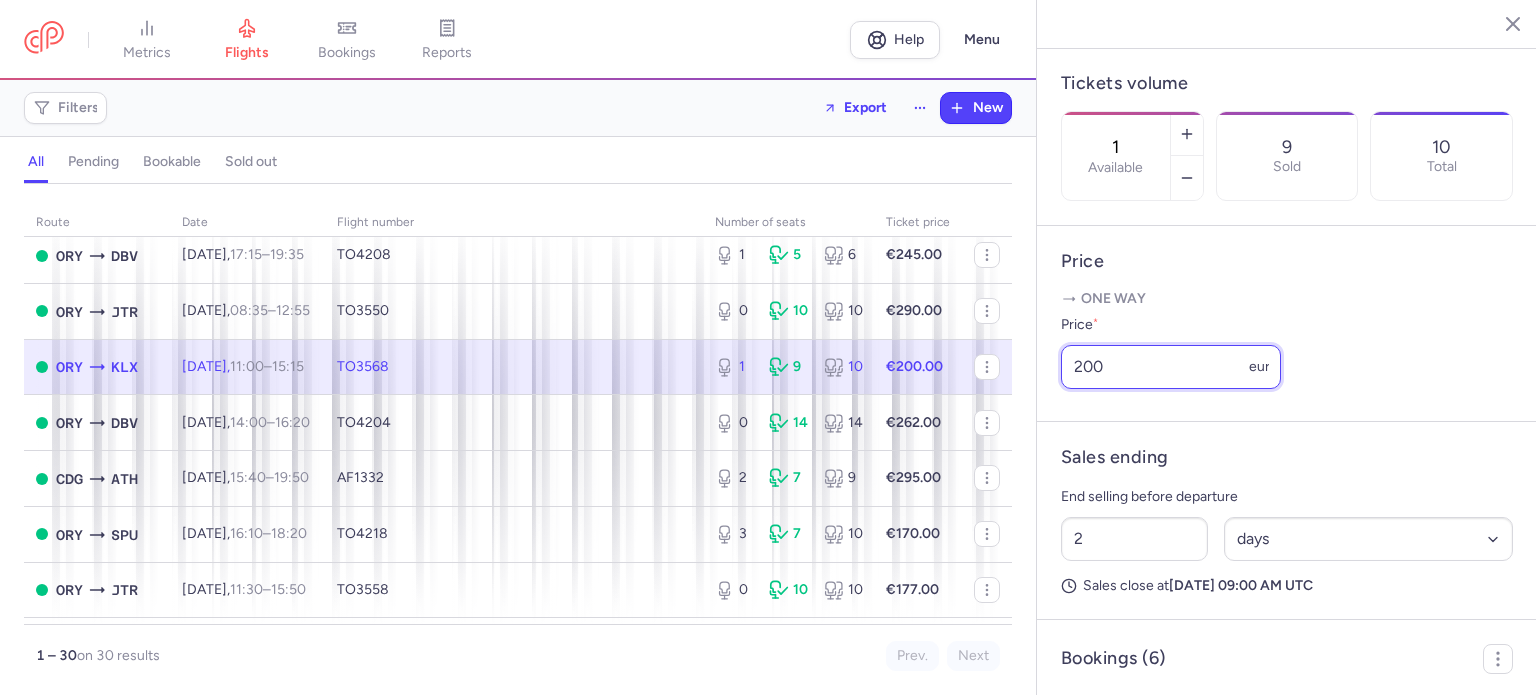 drag, startPoint x: 1122, startPoint y: 421, endPoint x: 1081, endPoint y: 423, distance: 41.04875 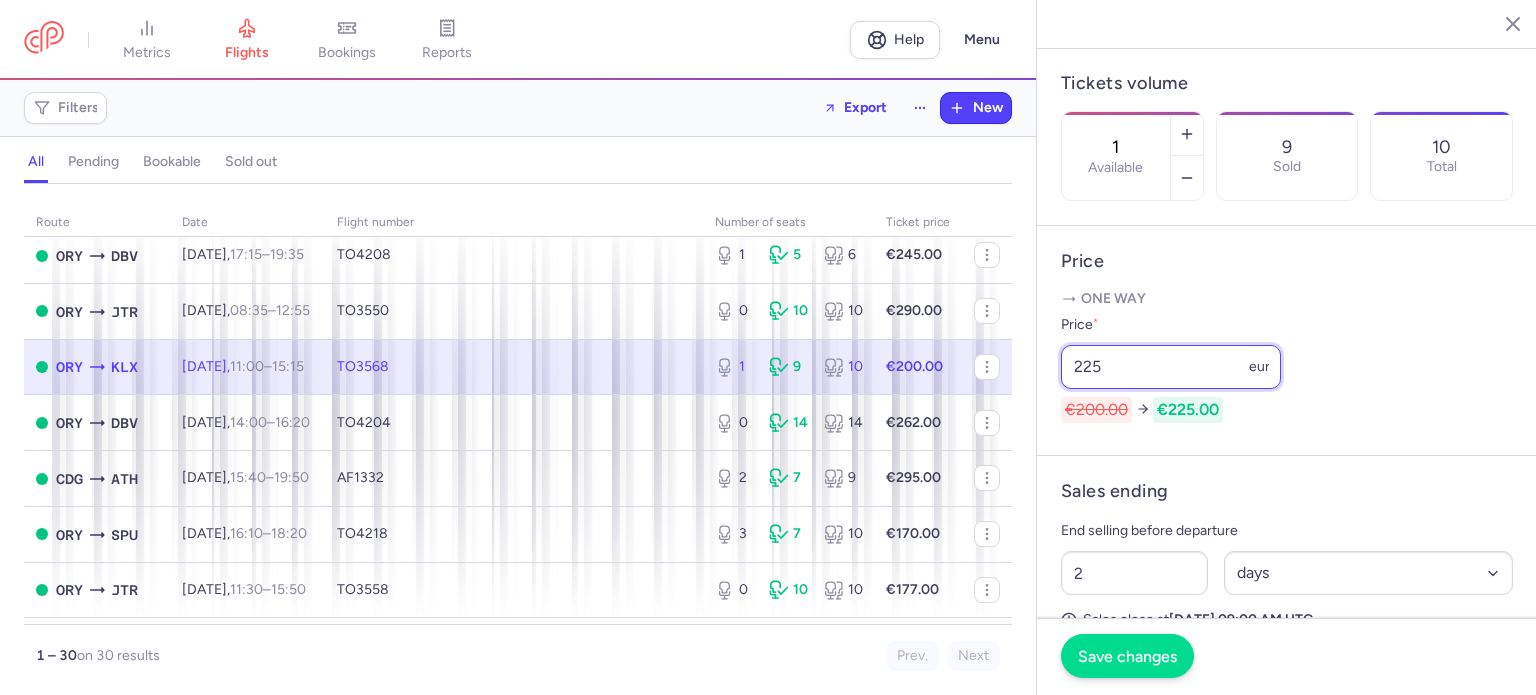 type on "225" 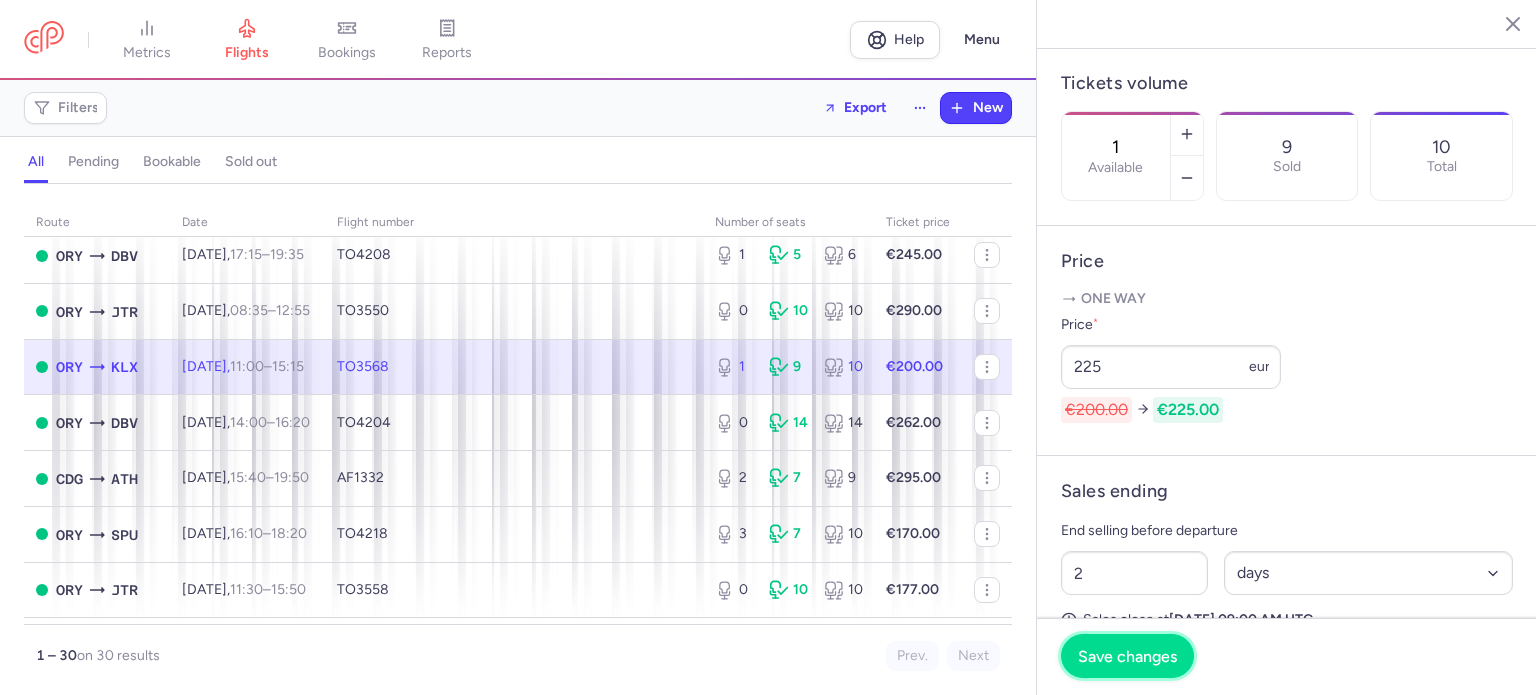click on "Save changes" at bounding box center [1127, 656] 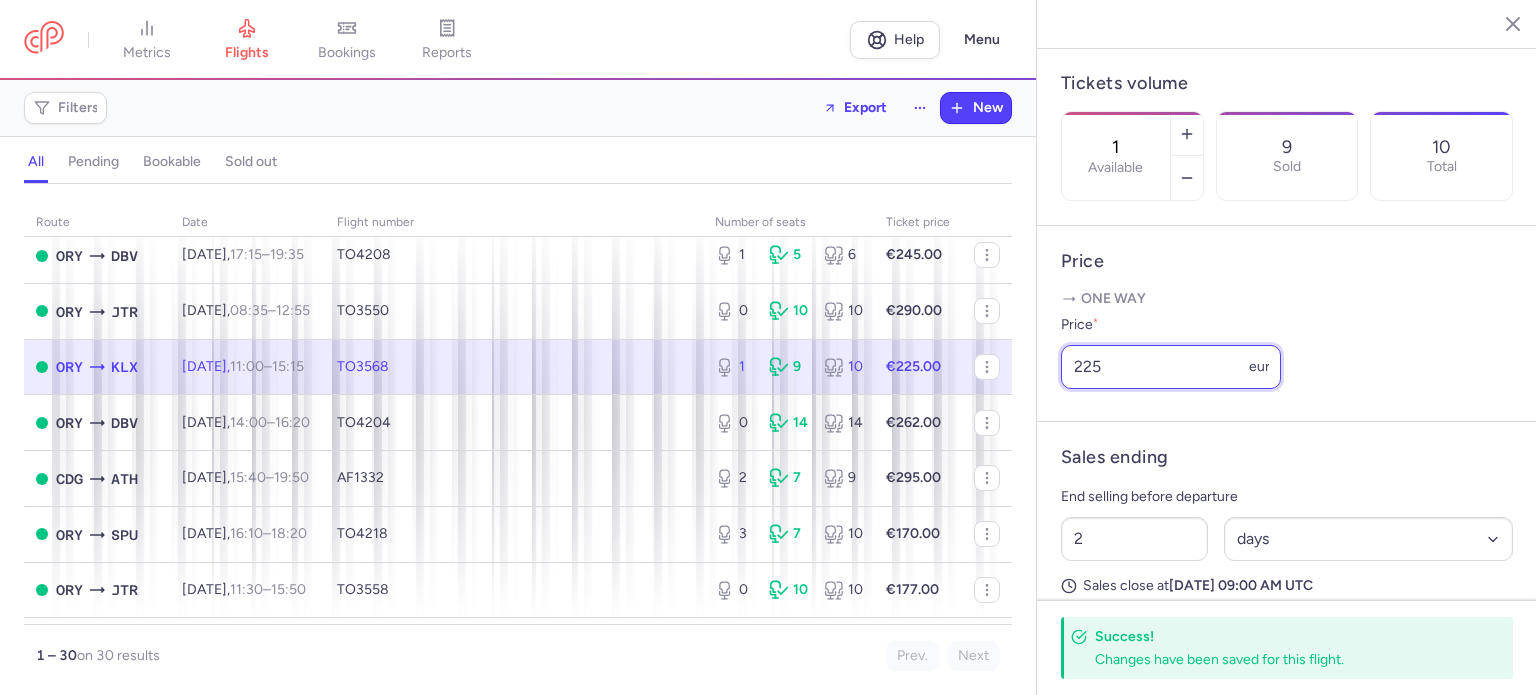click on "225" at bounding box center [1171, 367] 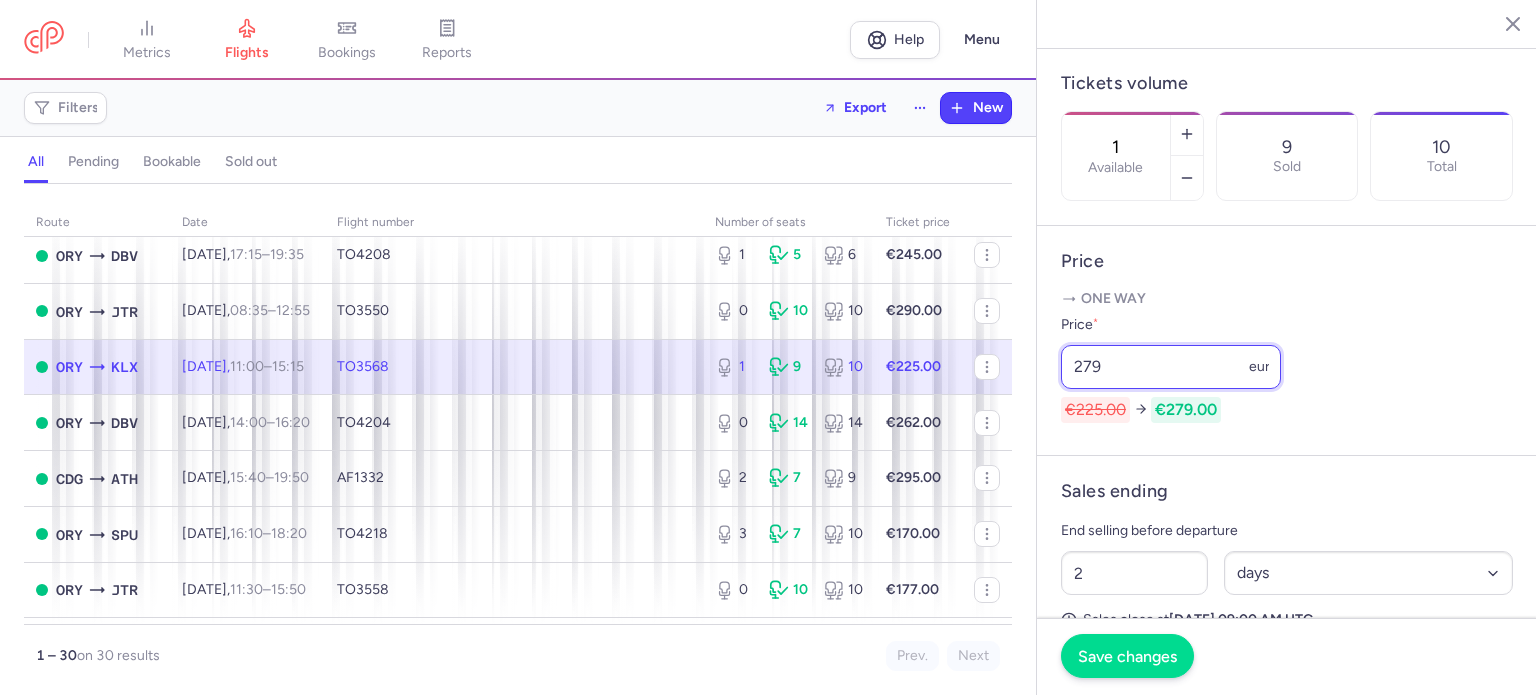 type on "279" 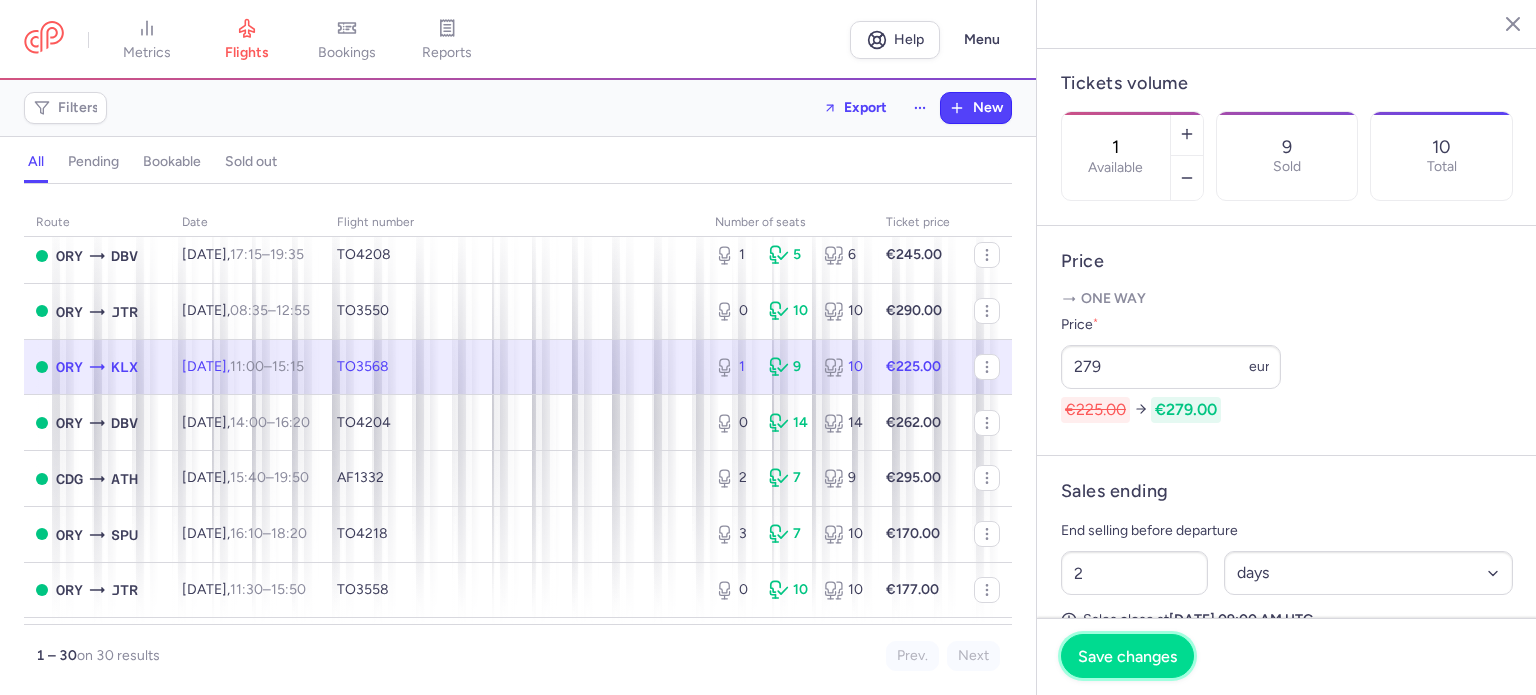 click on "Save changes" at bounding box center [1127, 656] 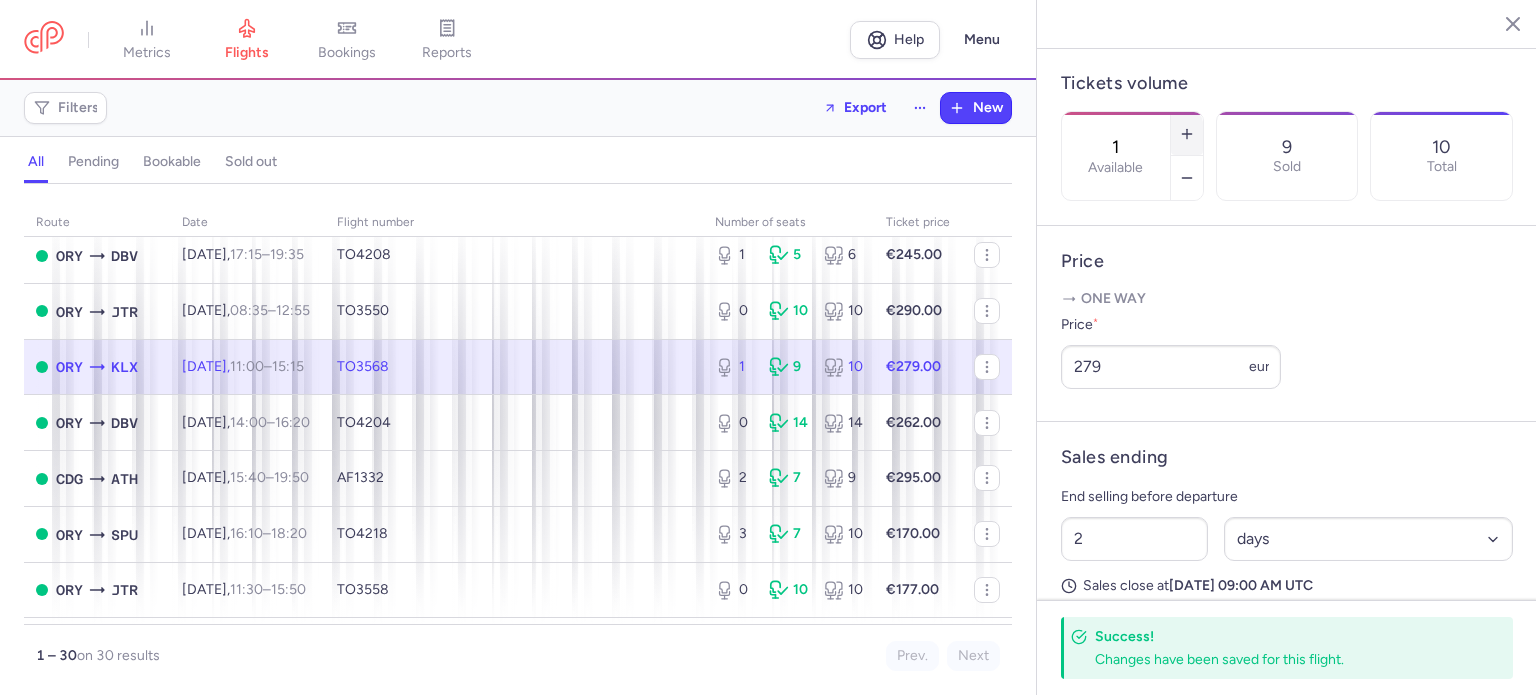click 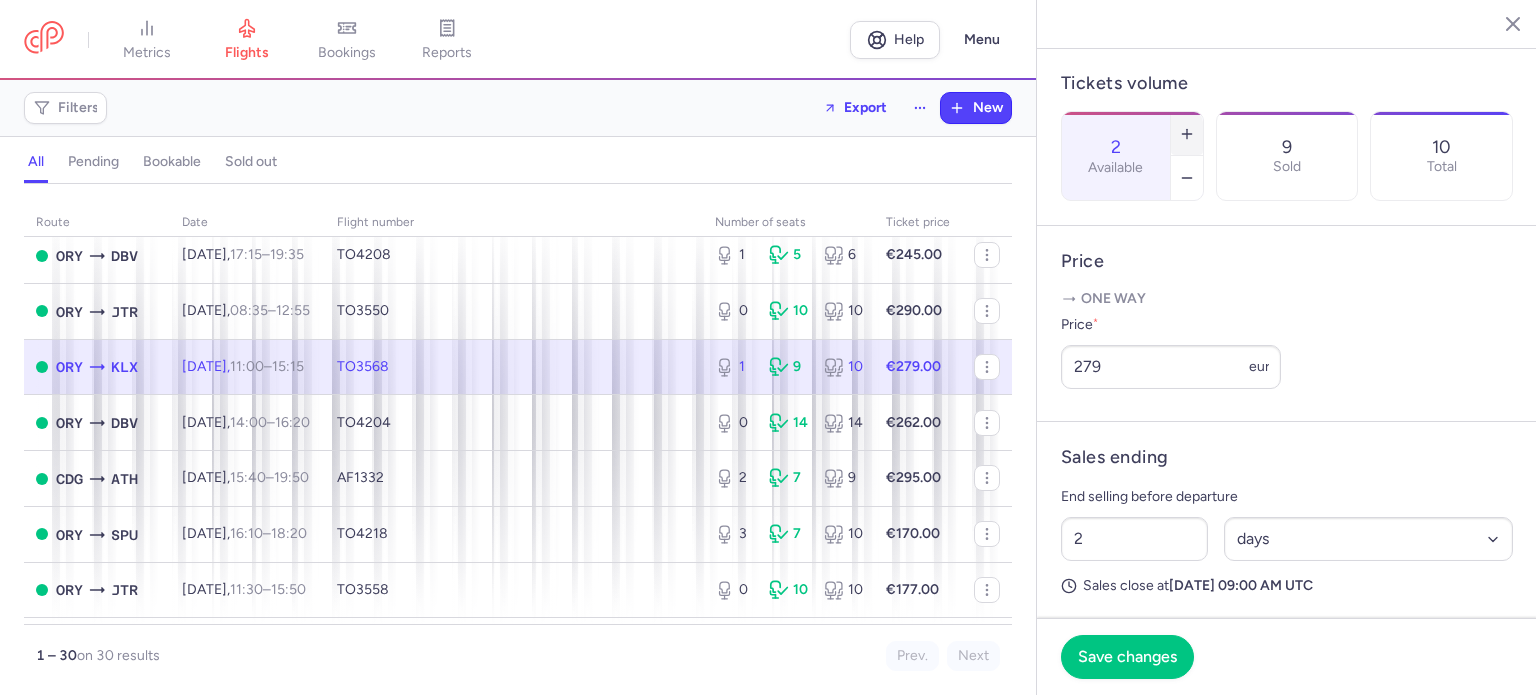 click 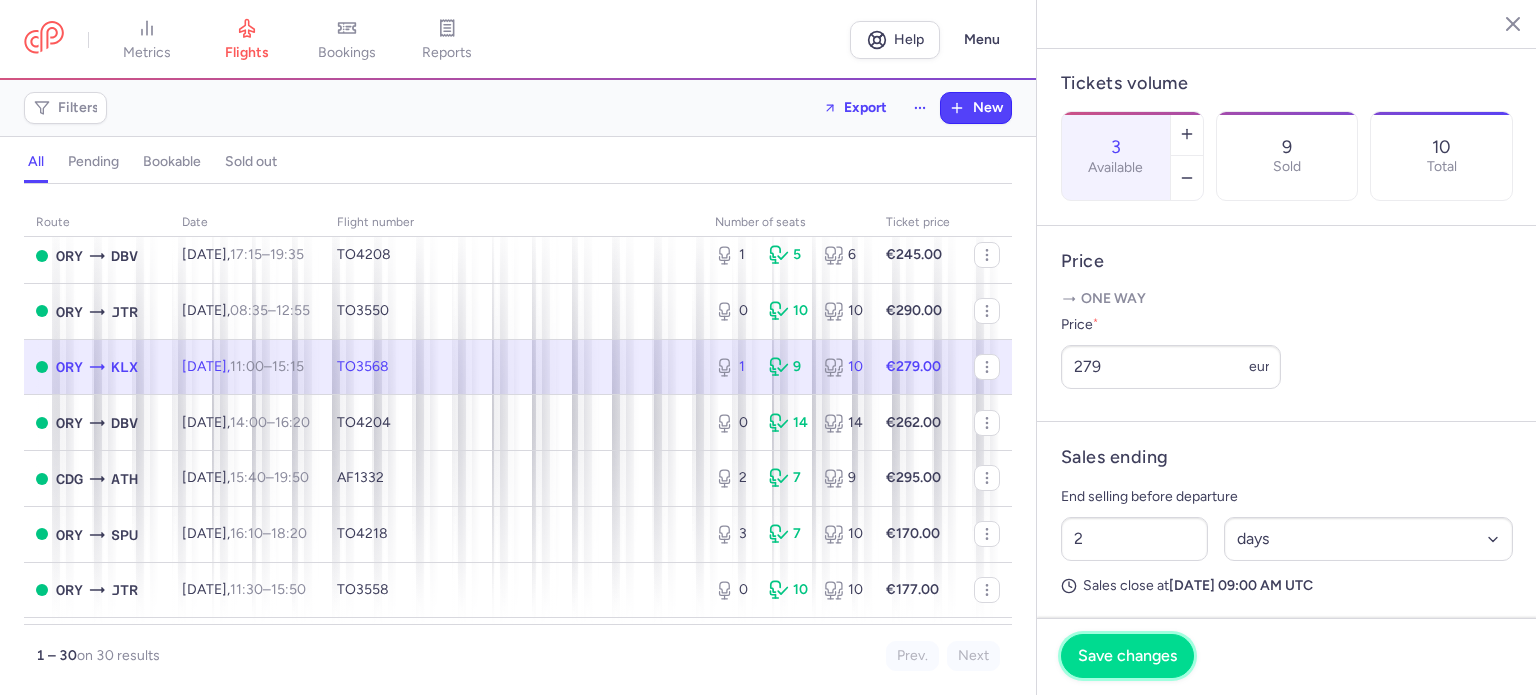 click on "Save changes" at bounding box center [1127, 656] 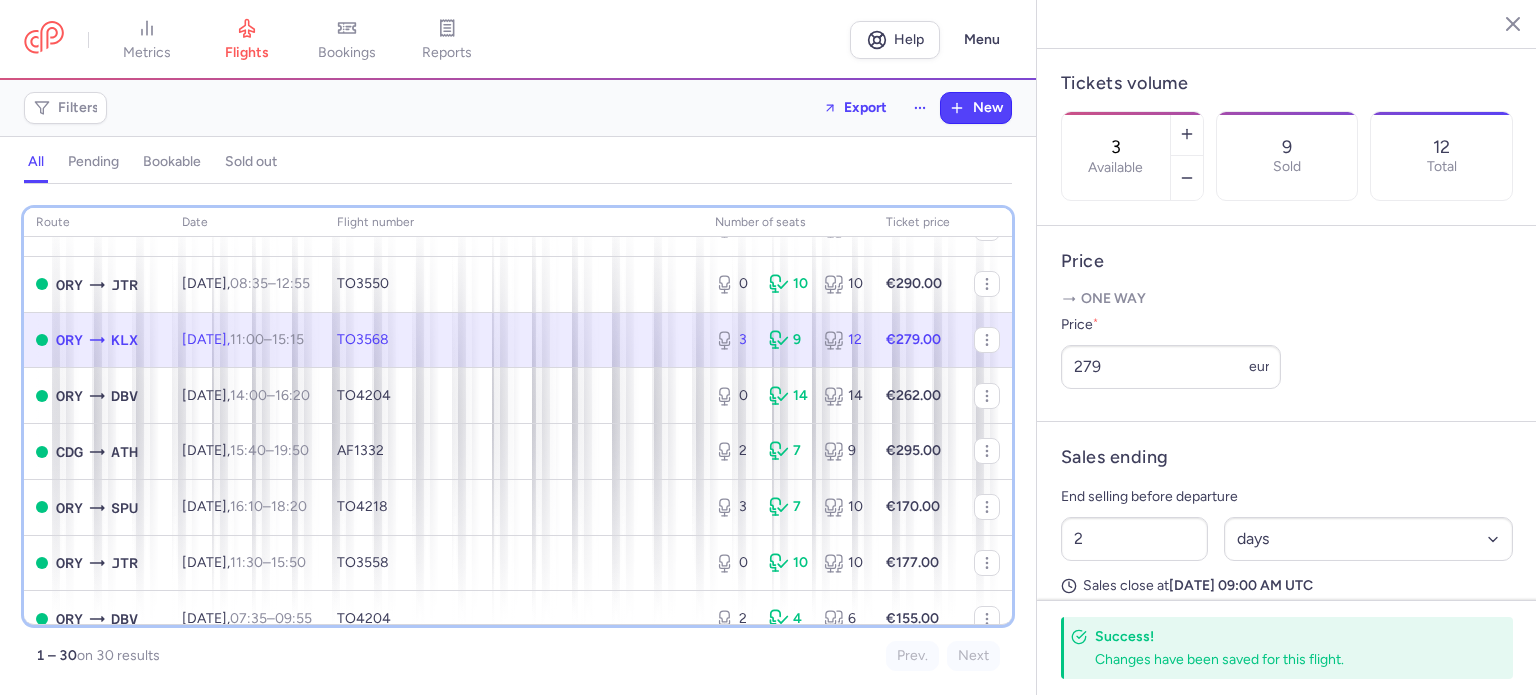 scroll, scrollTop: 218, scrollLeft: 0, axis: vertical 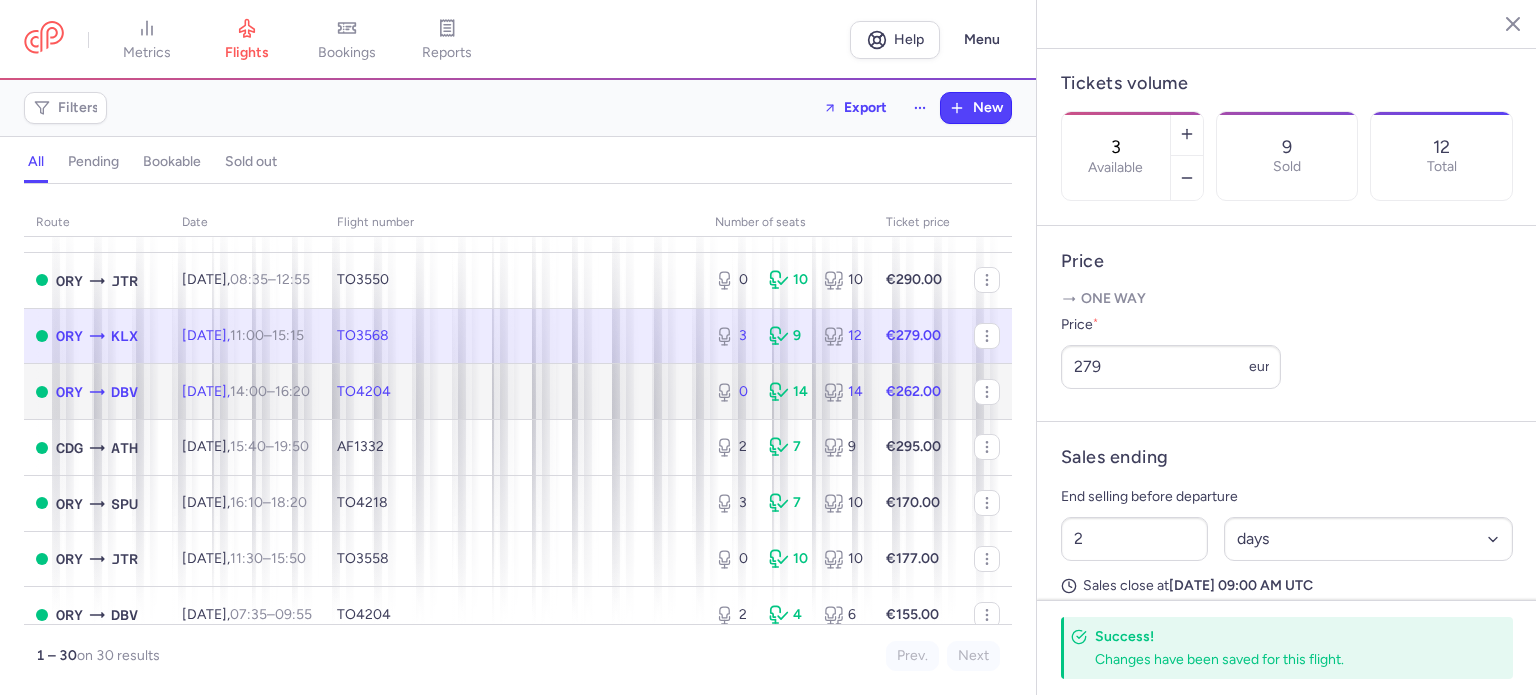 click on "0 14 14" 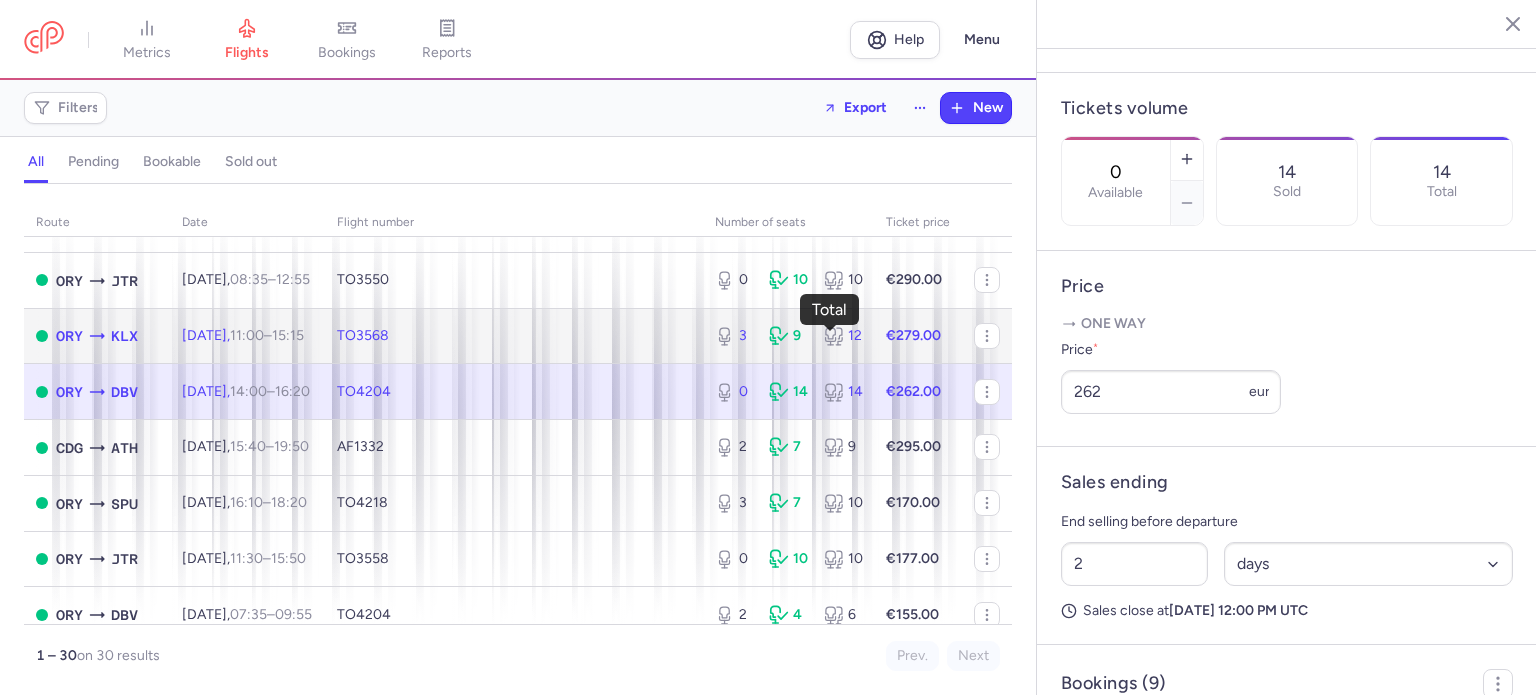 click 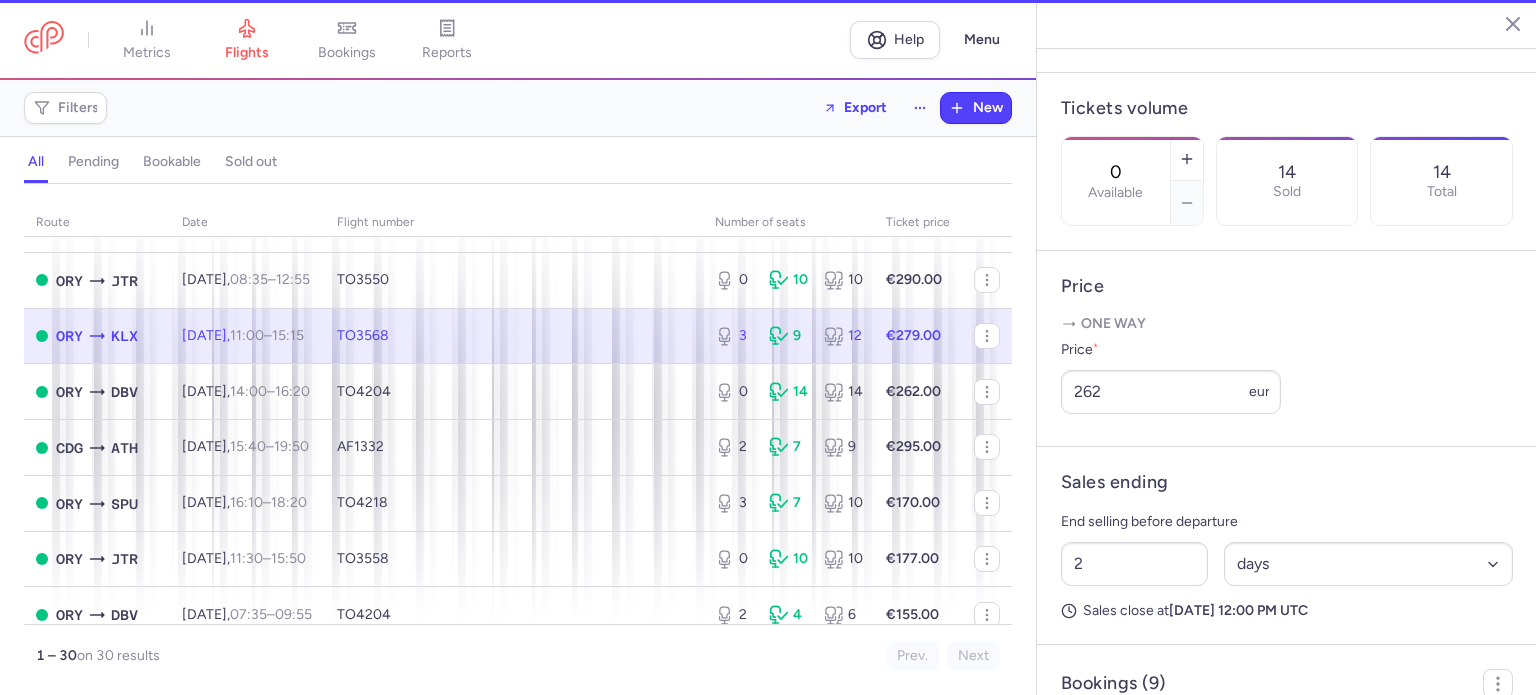 type on "3" 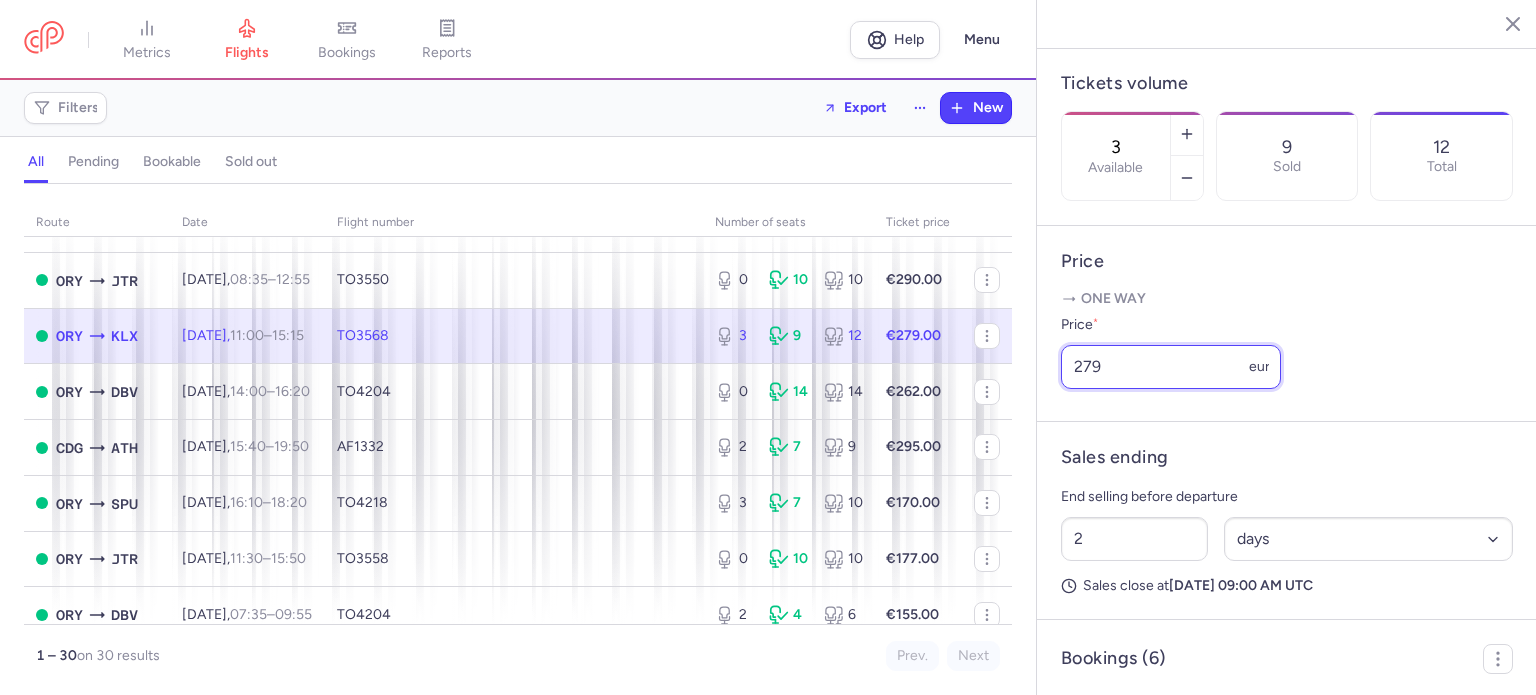 drag, startPoint x: 1107, startPoint y: 409, endPoint x: 1084, endPoint y: 412, distance: 23.194826 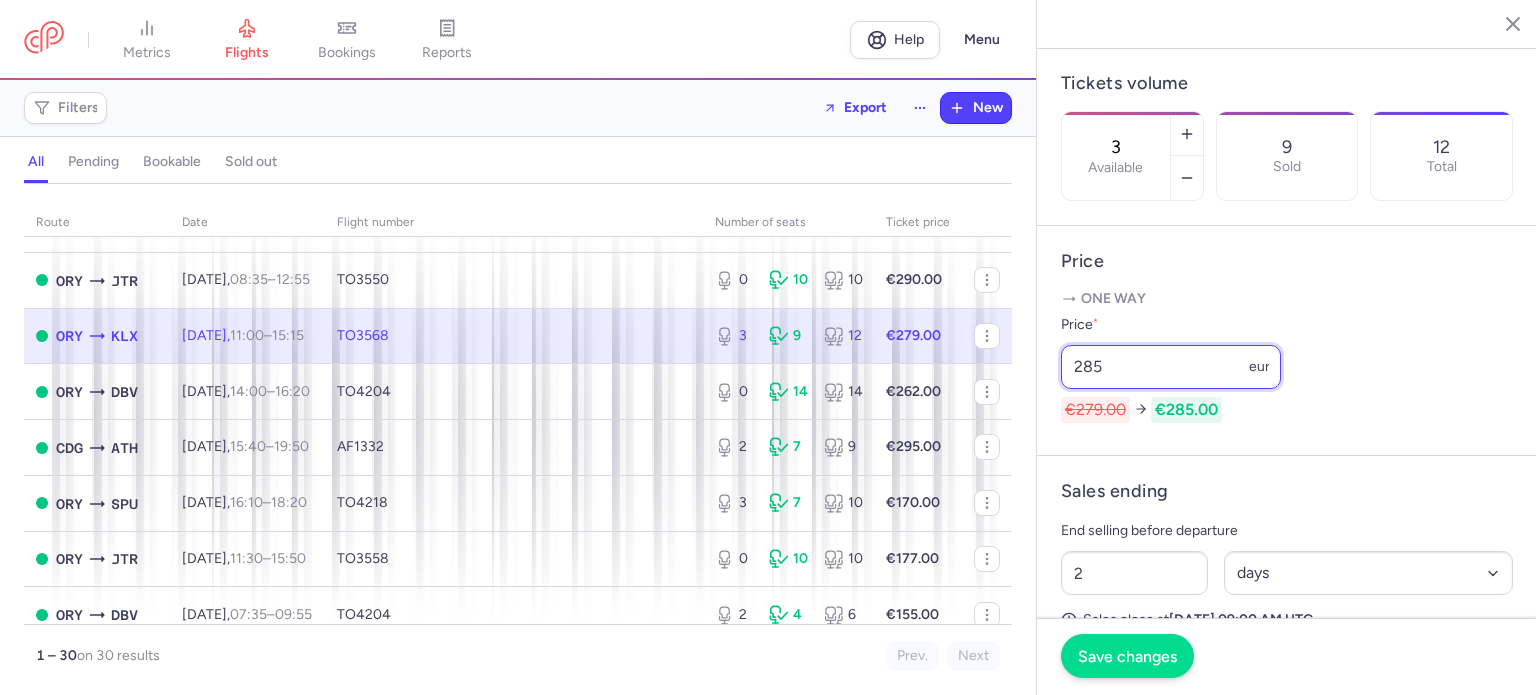 type on "285" 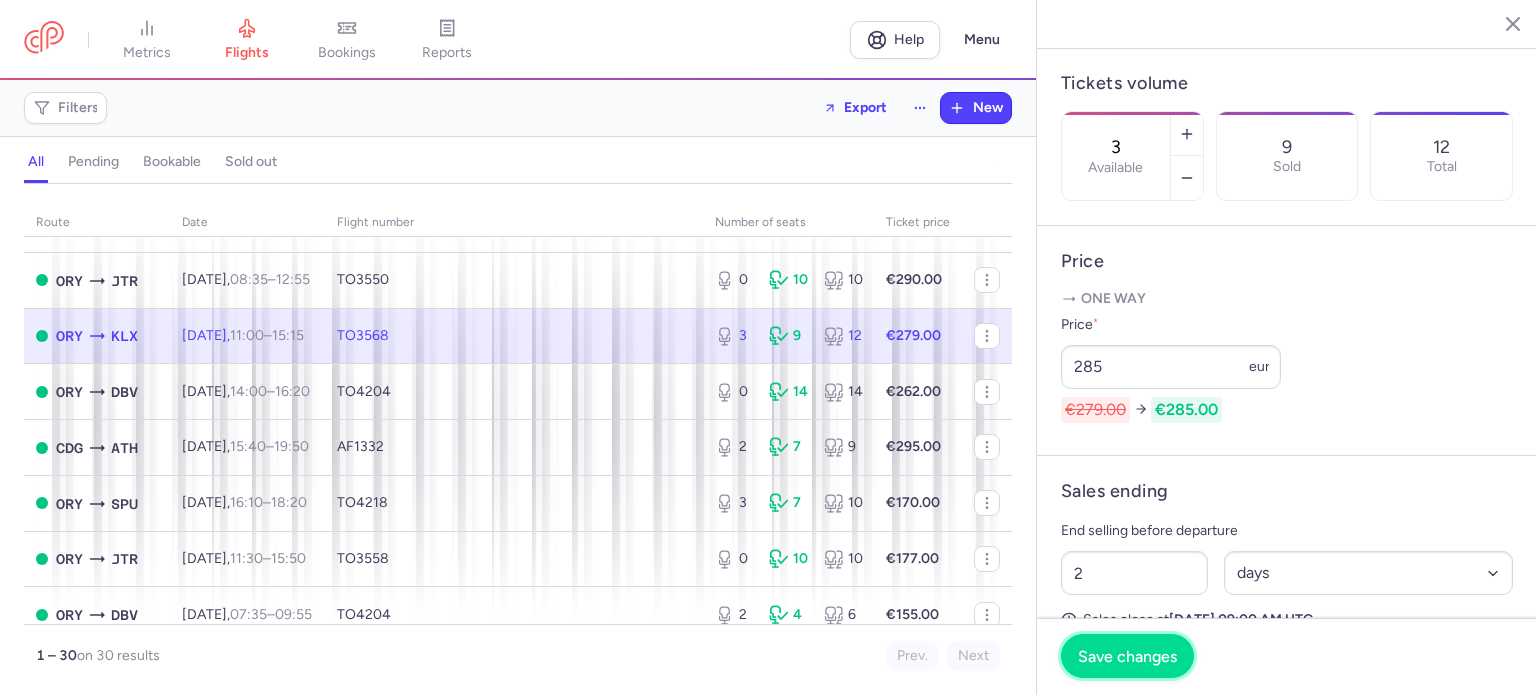 click on "Save changes" at bounding box center (1127, 656) 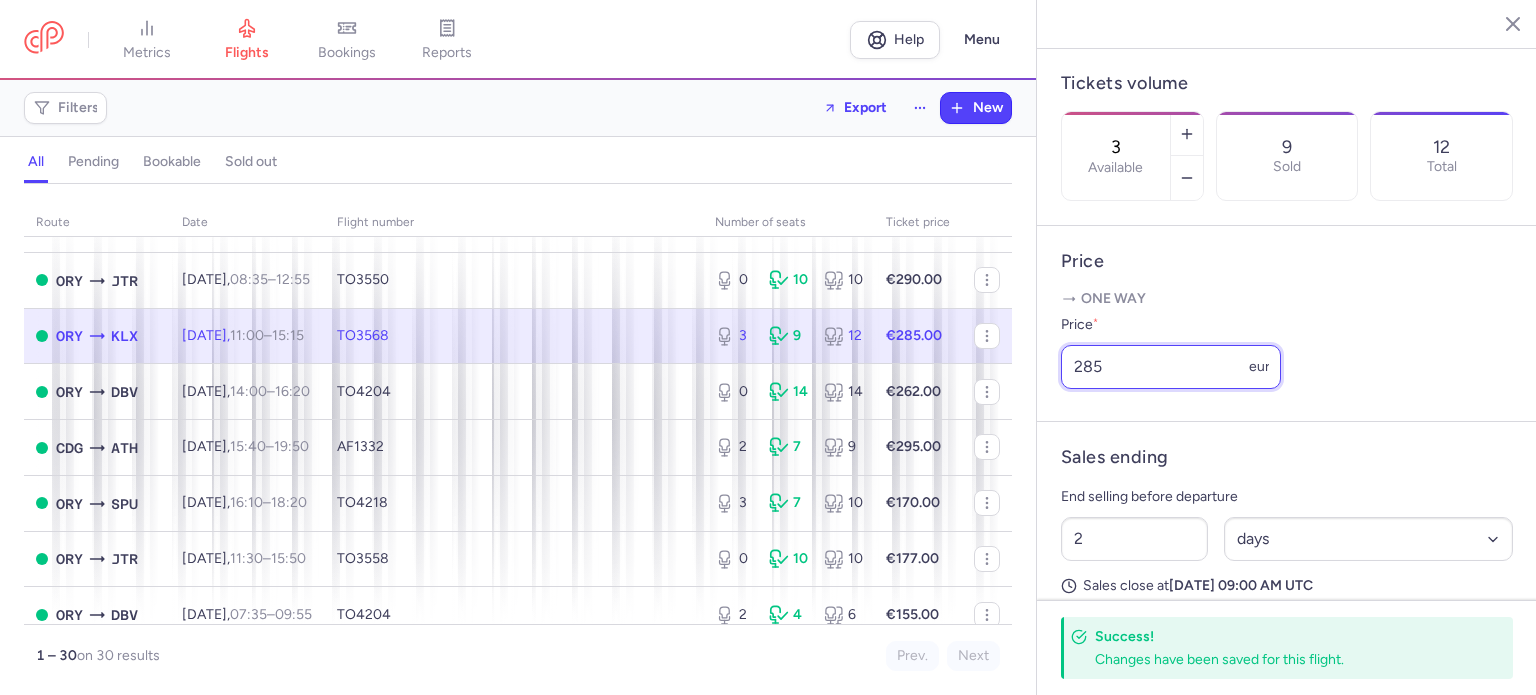 drag, startPoint x: 1104, startPoint y: 425, endPoint x: 1083, endPoint y: 423, distance: 21.095022 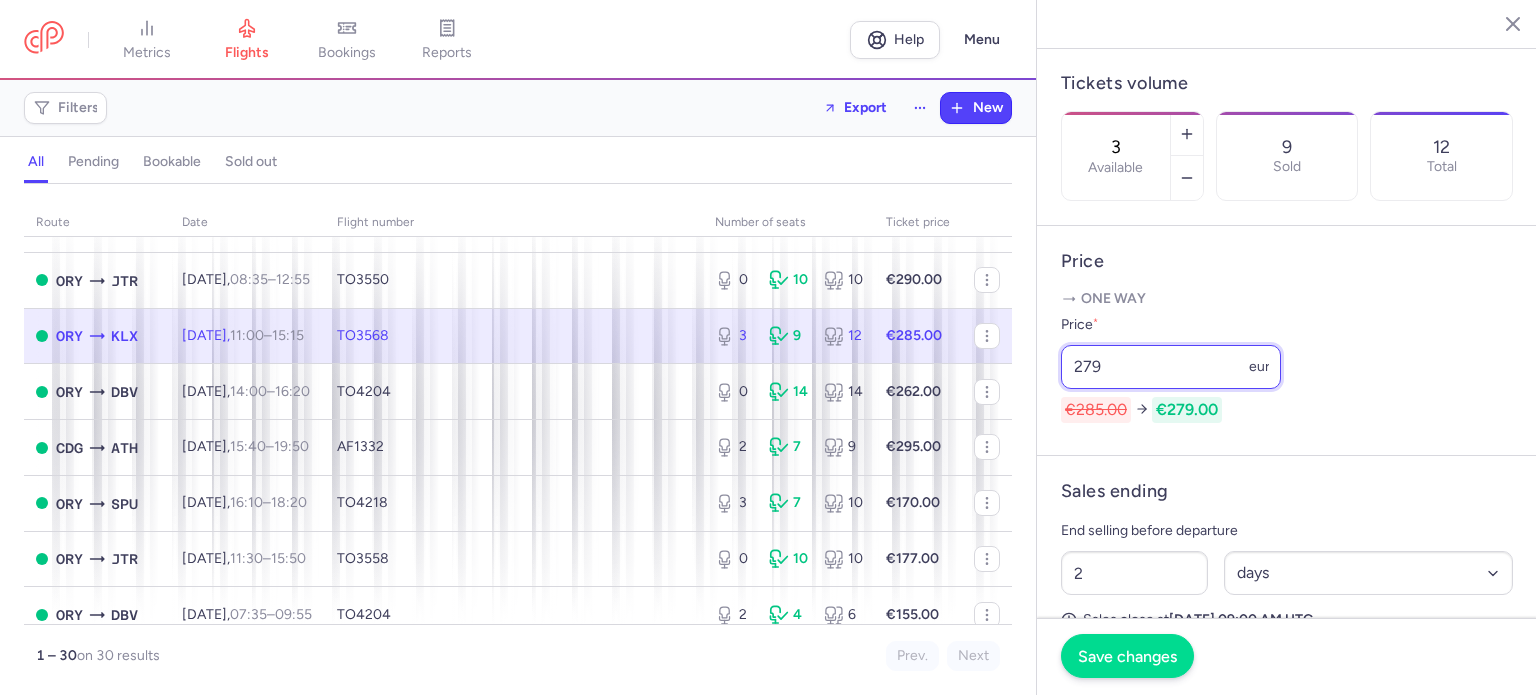 type on "279" 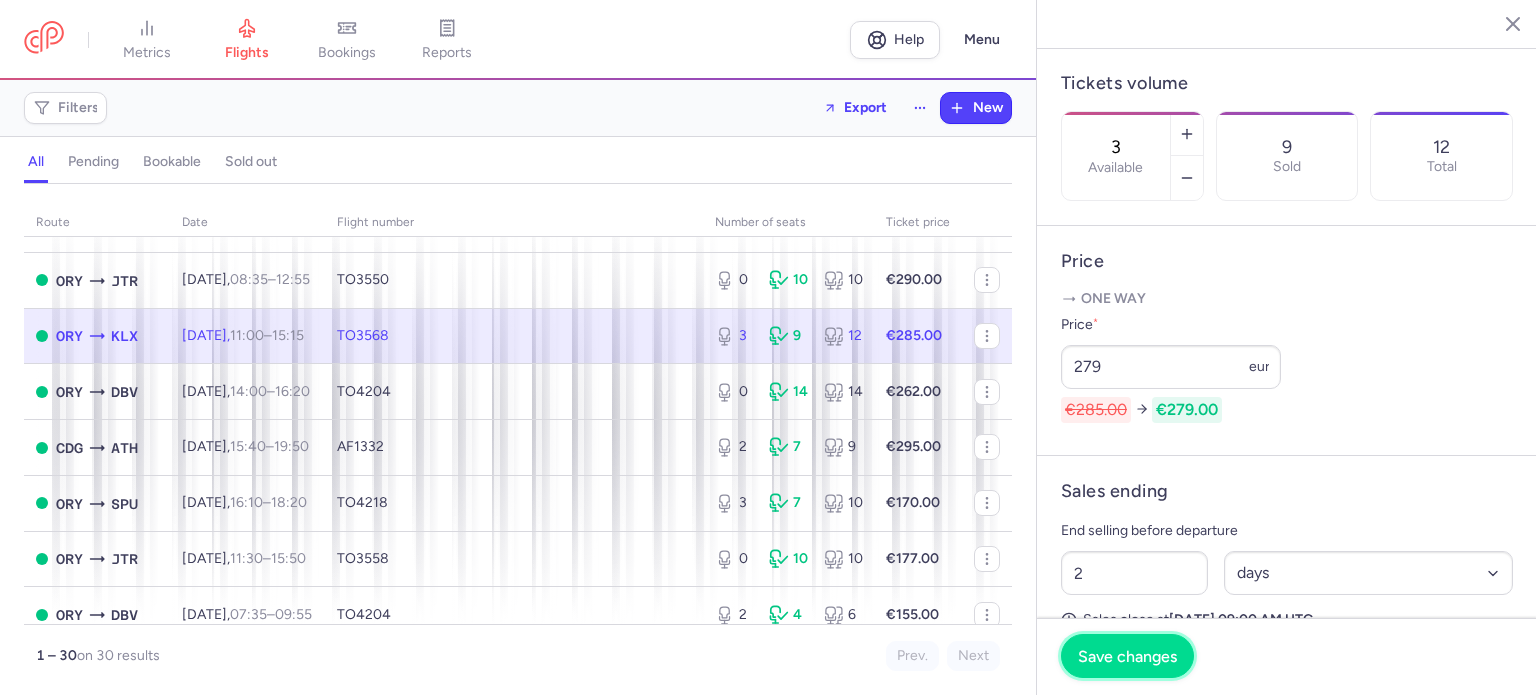 click on "Save changes" at bounding box center [1127, 656] 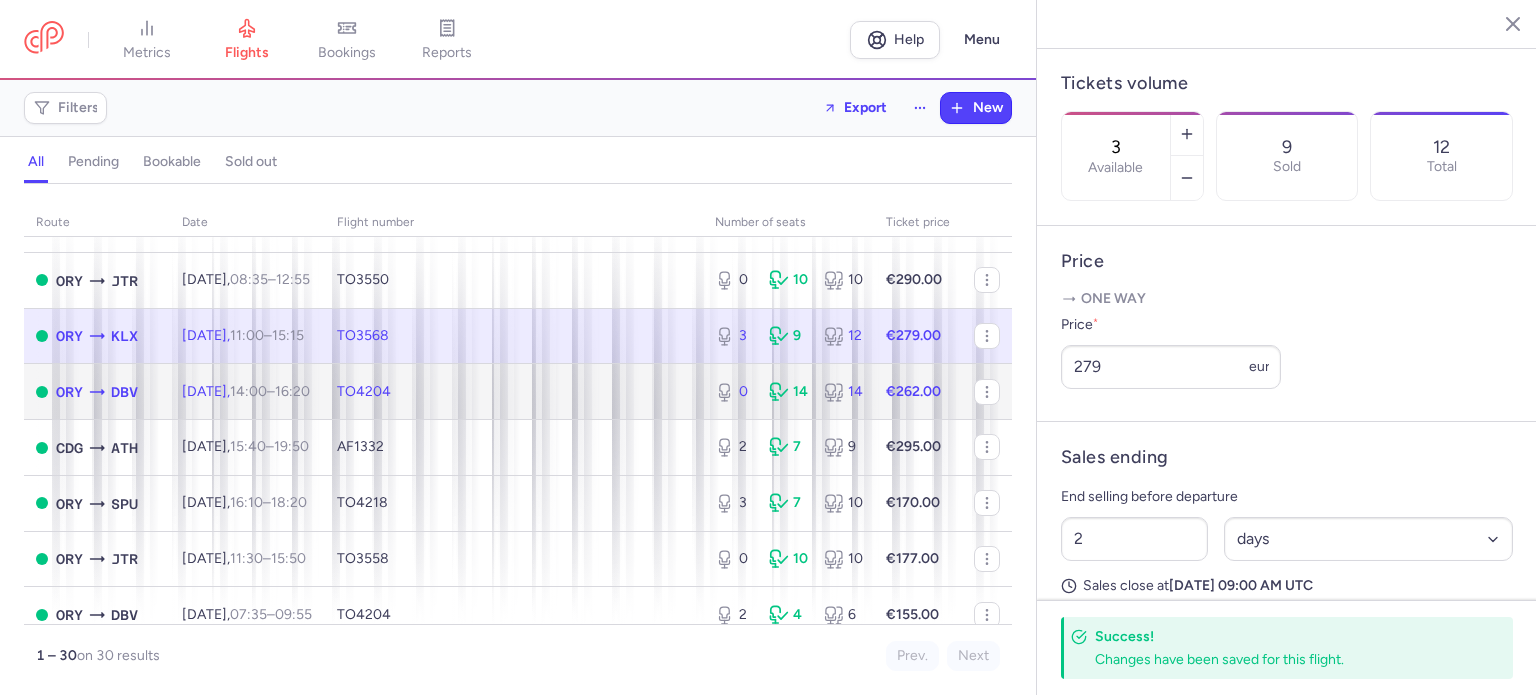 click on "TO4204" 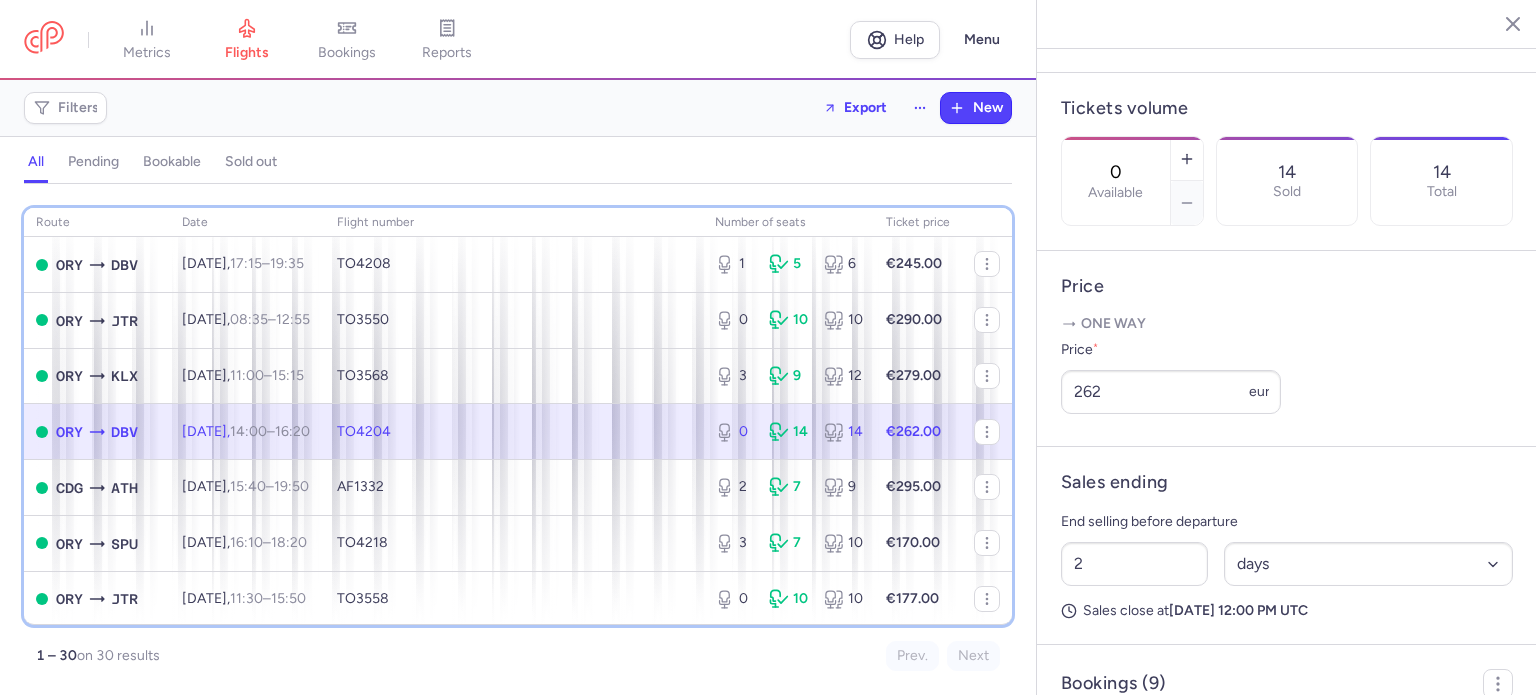 scroll, scrollTop: 164, scrollLeft: 0, axis: vertical 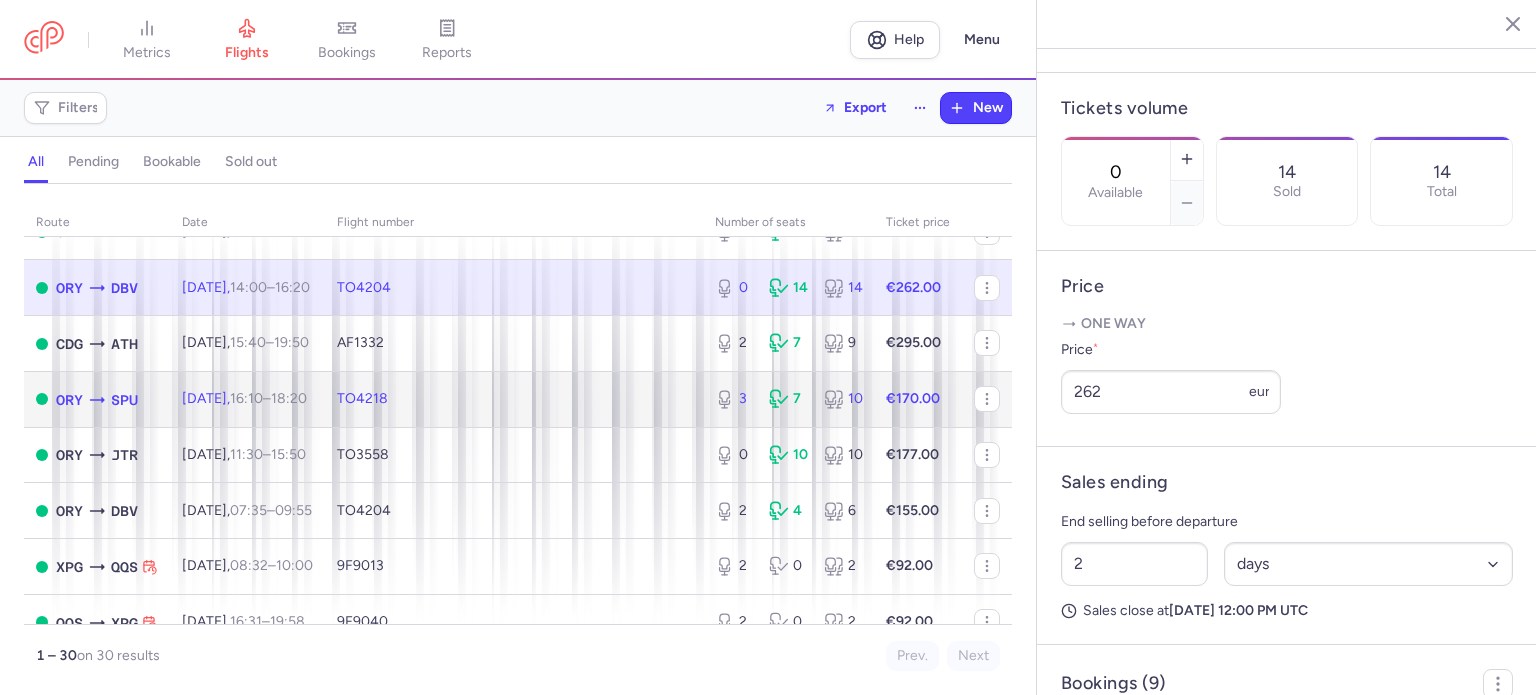 click on "TO4218" 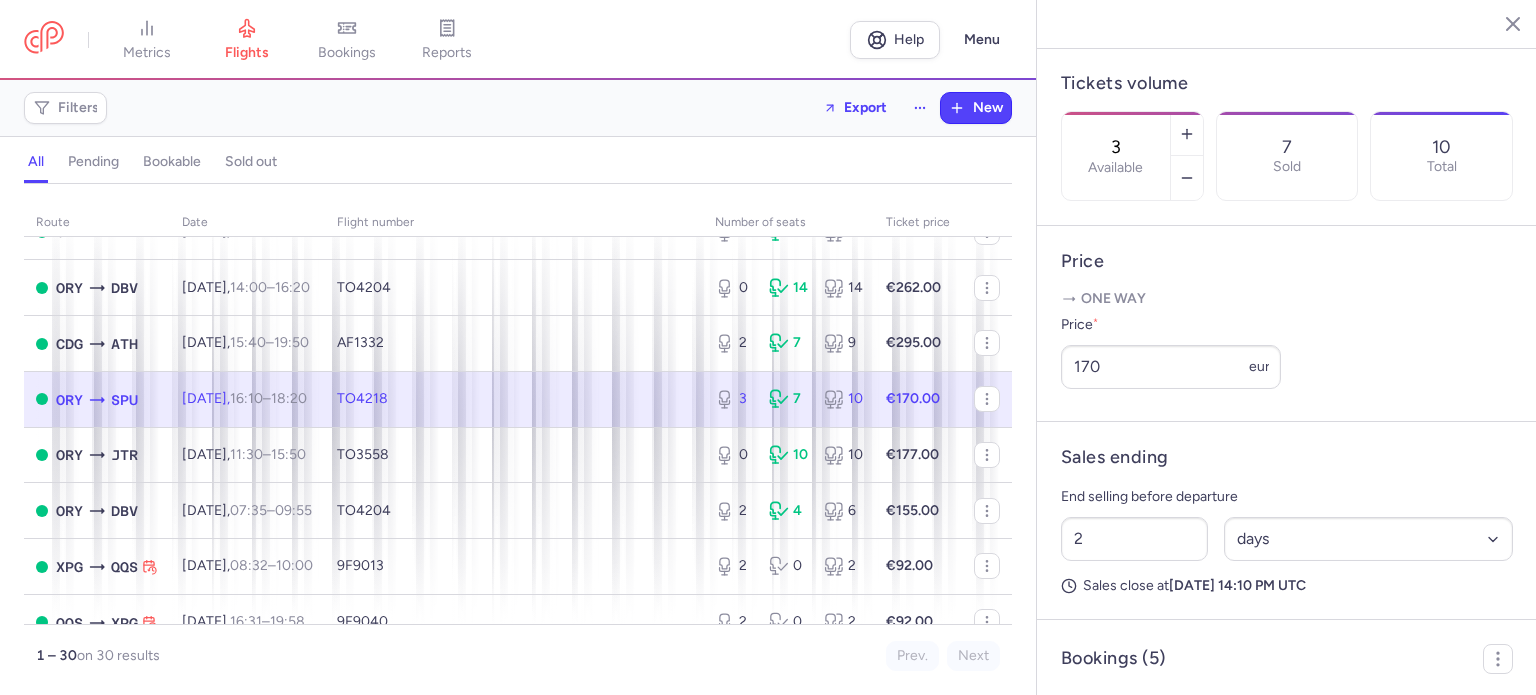 click on "[DATE]  16:10  –  18:20  +0" 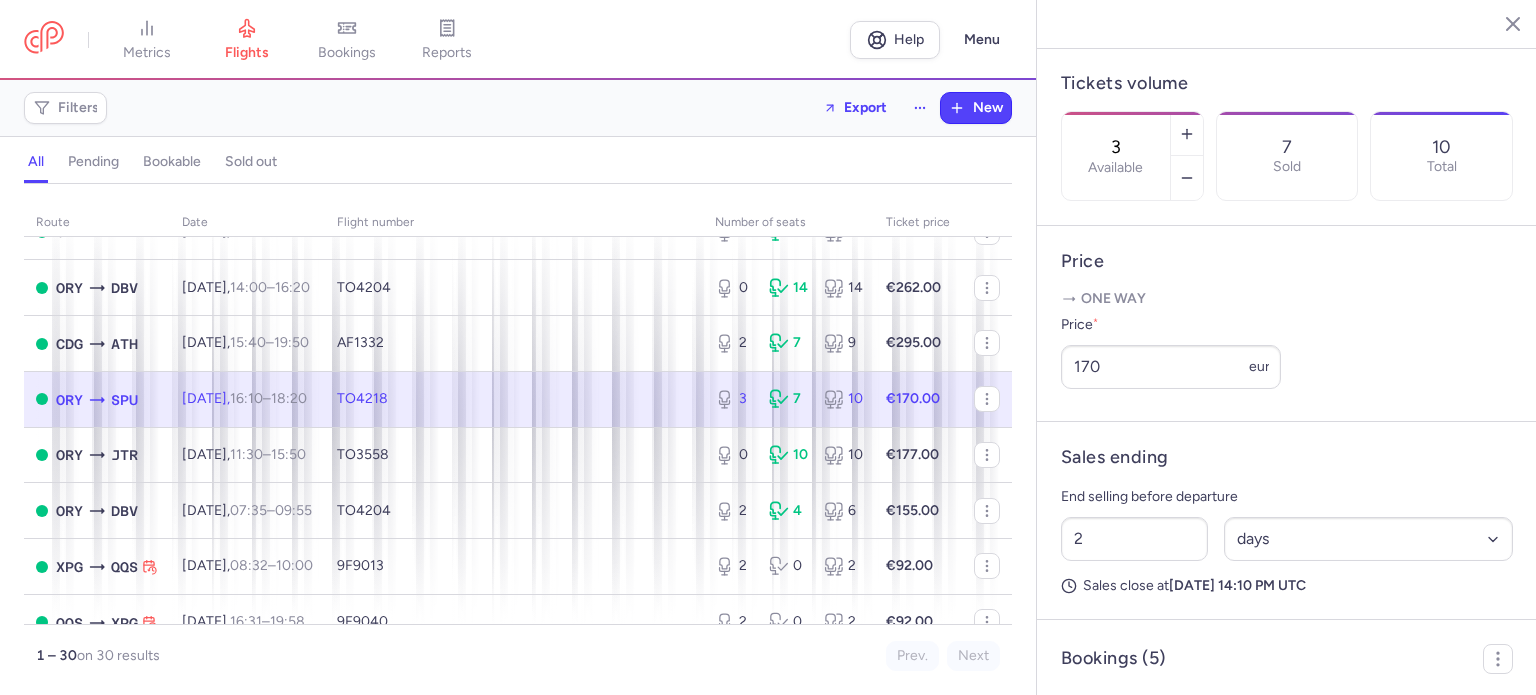 click on "€170.00" 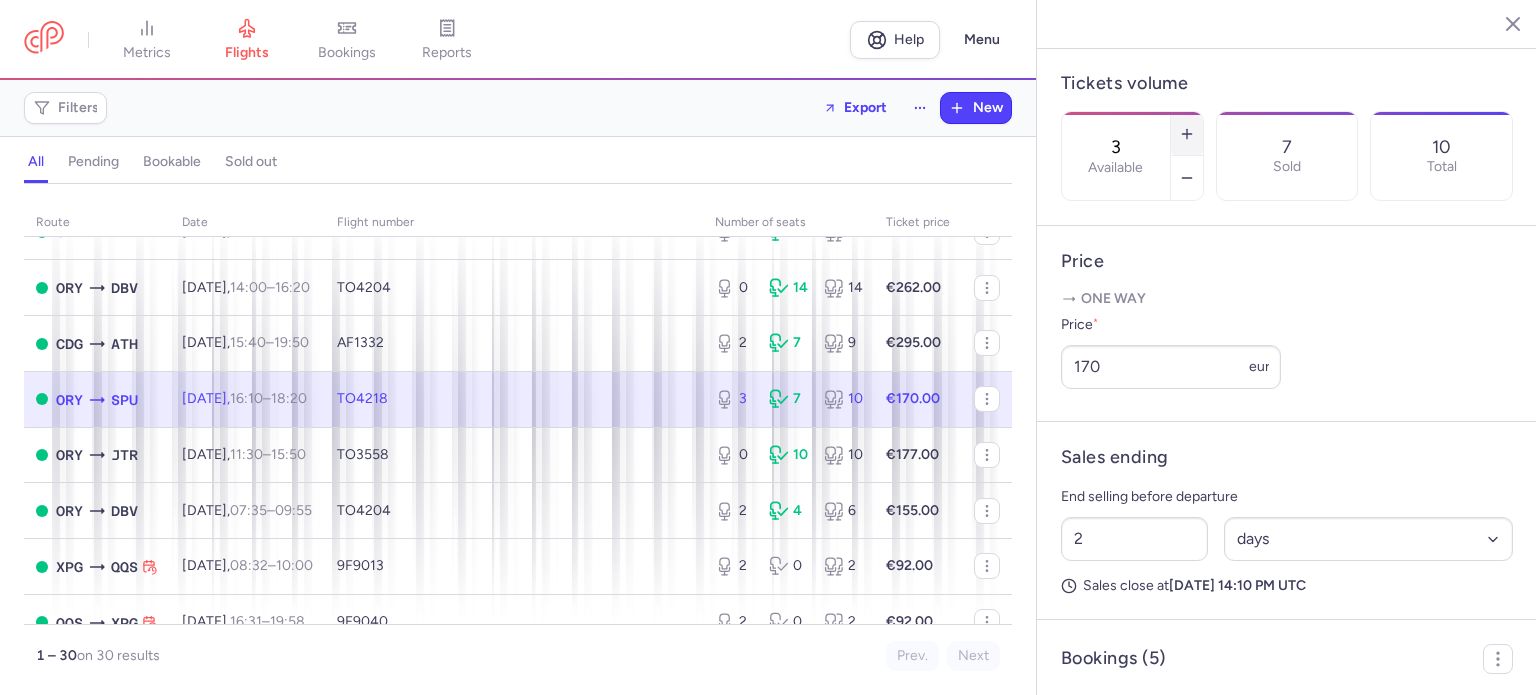 click 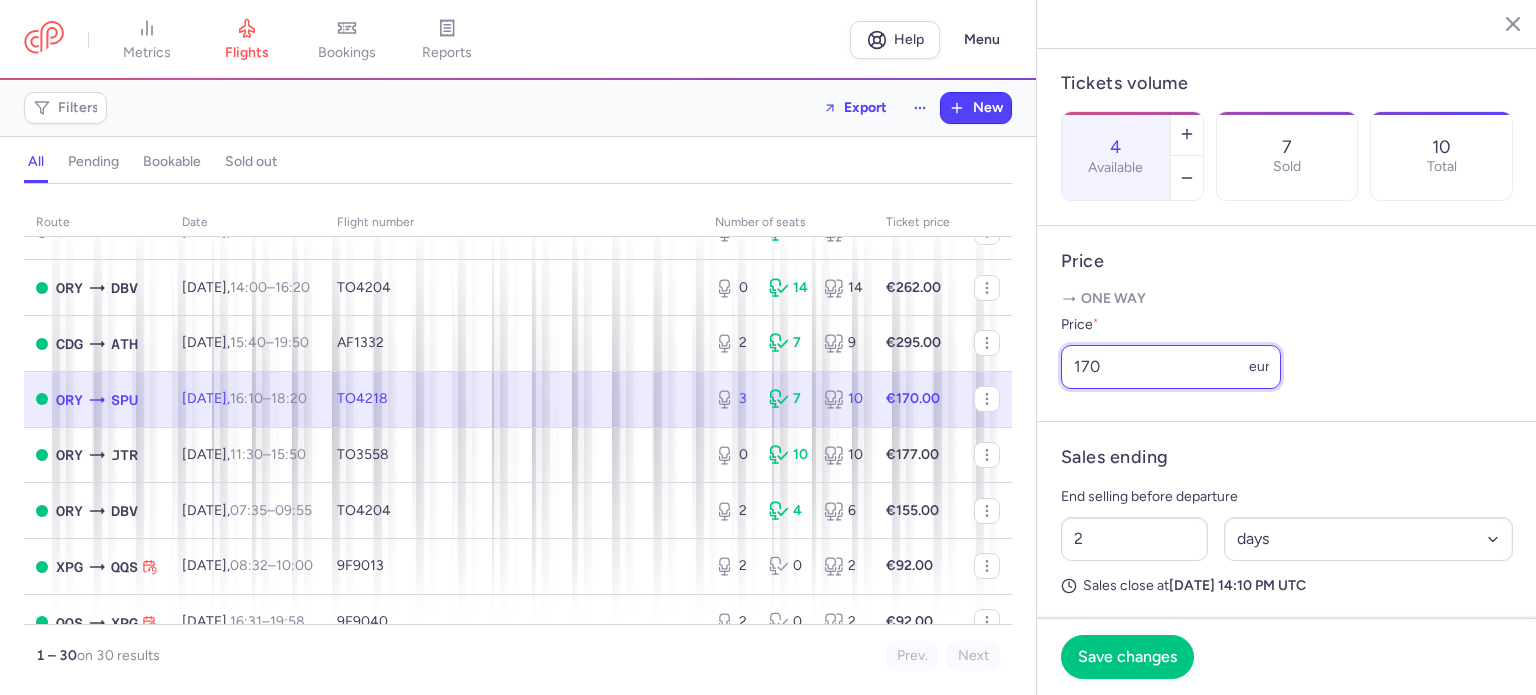 drag, startPoint x: 1108, startPoint y: 419, endPoint x: 1081, endPoint y: 417, distance: 27.073973 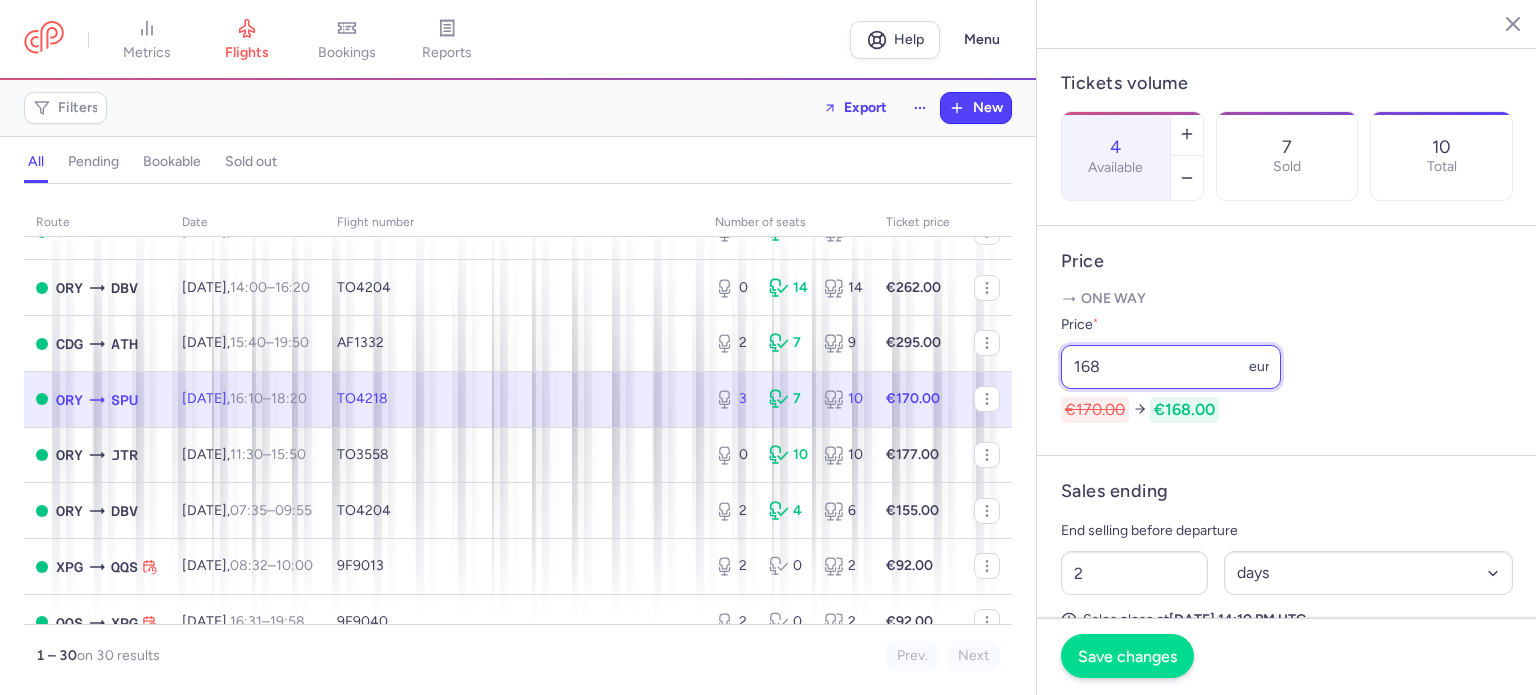 type on "168" 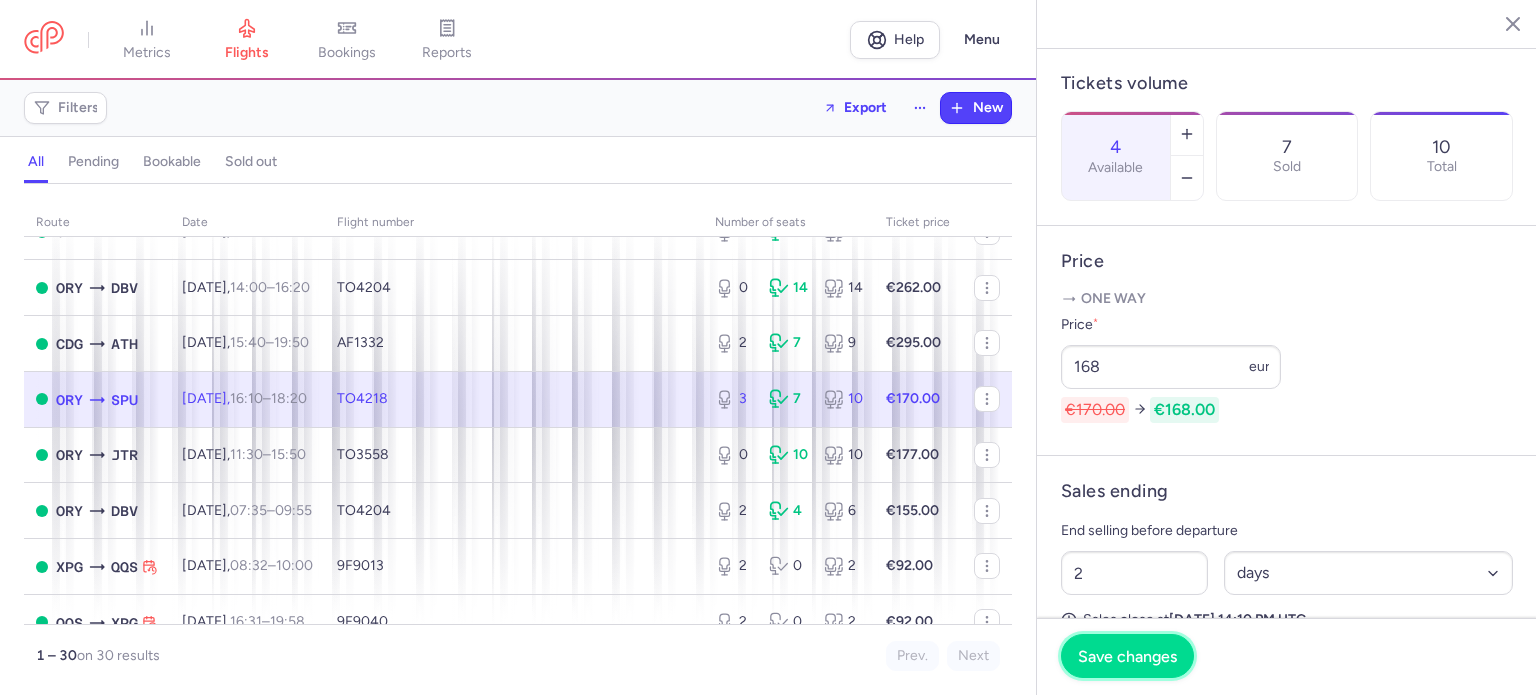 click on "Save changes" at bounding box center (1127, 656) 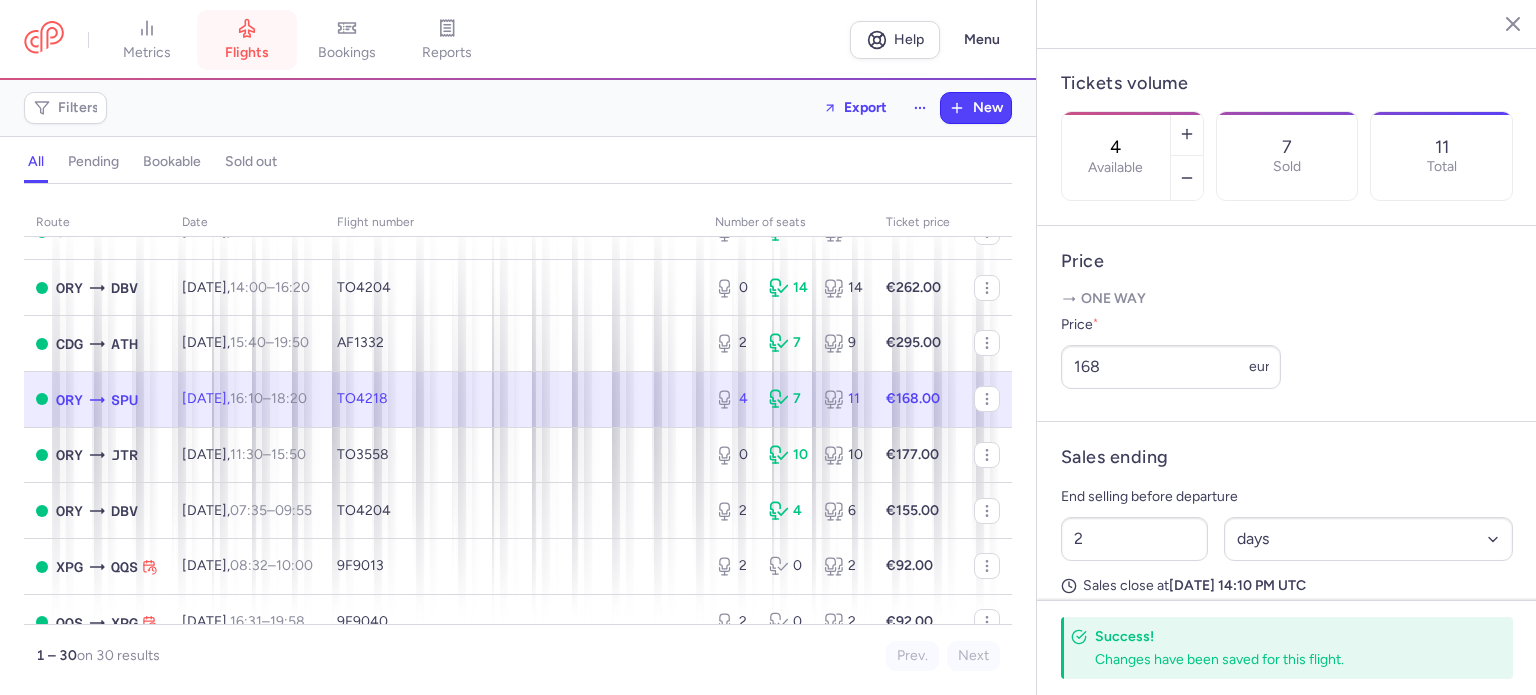 click on "flights" at bounding box center [247, 40] 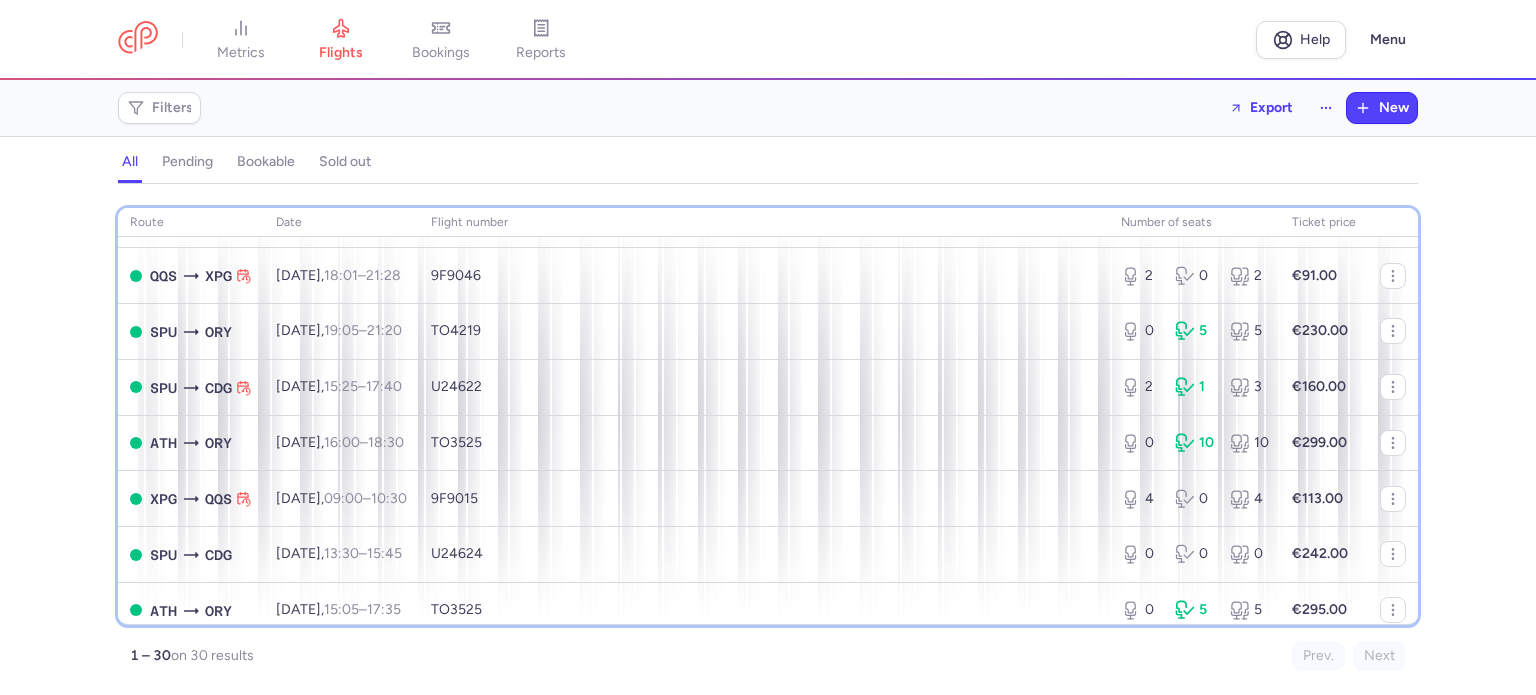 scroll, scrollTop: 999, scrollLeft: 0, axis: vertical 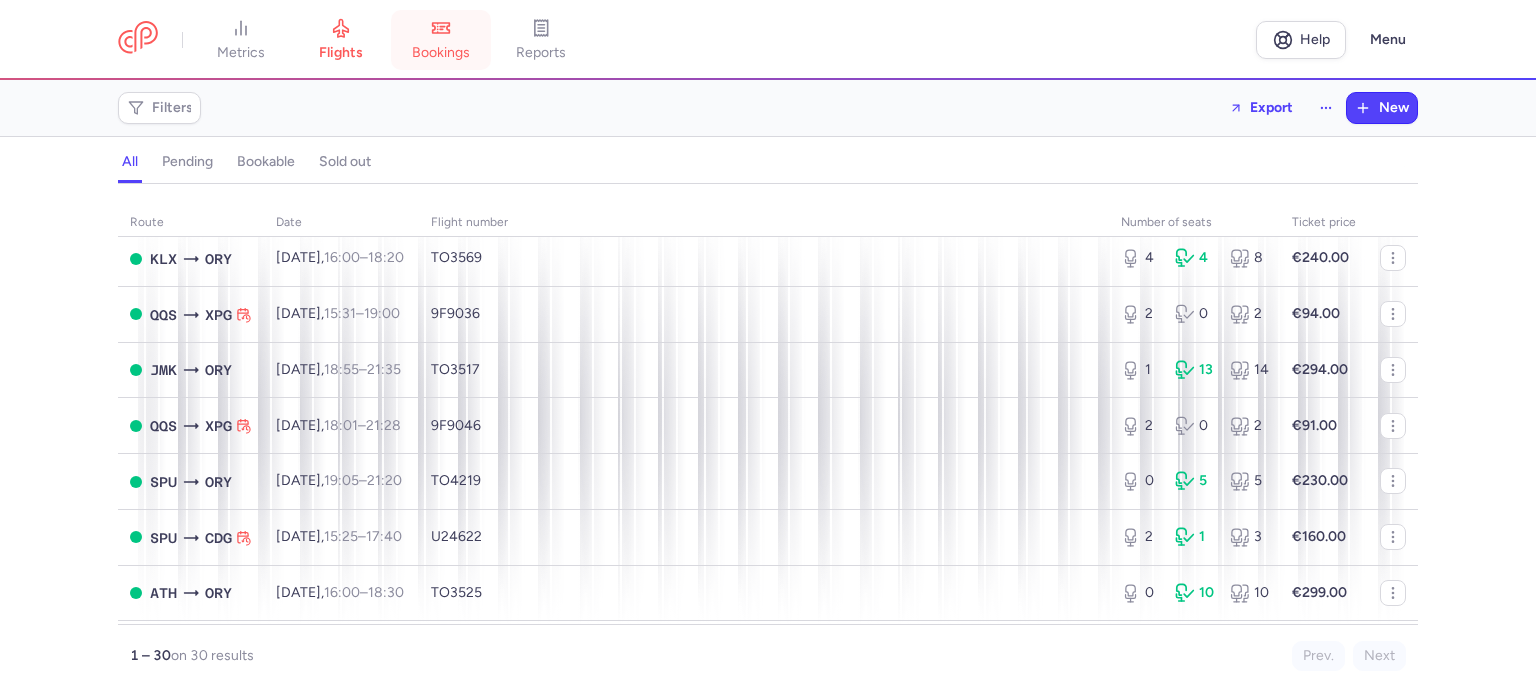 click 